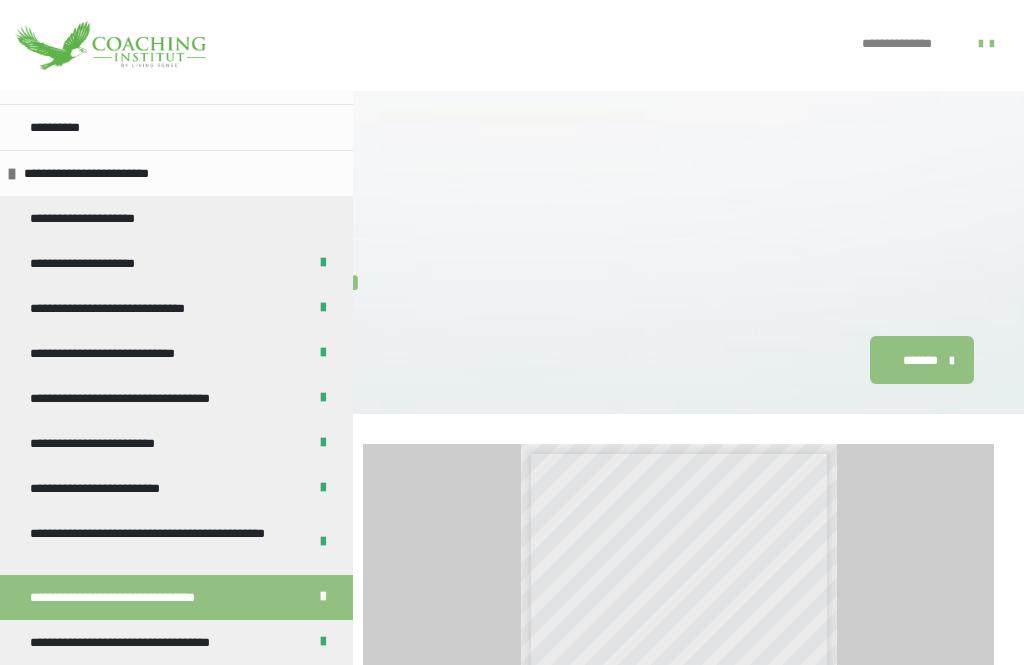scroll, scrollTop: 404, scrollLeft: 0, axis: vertical 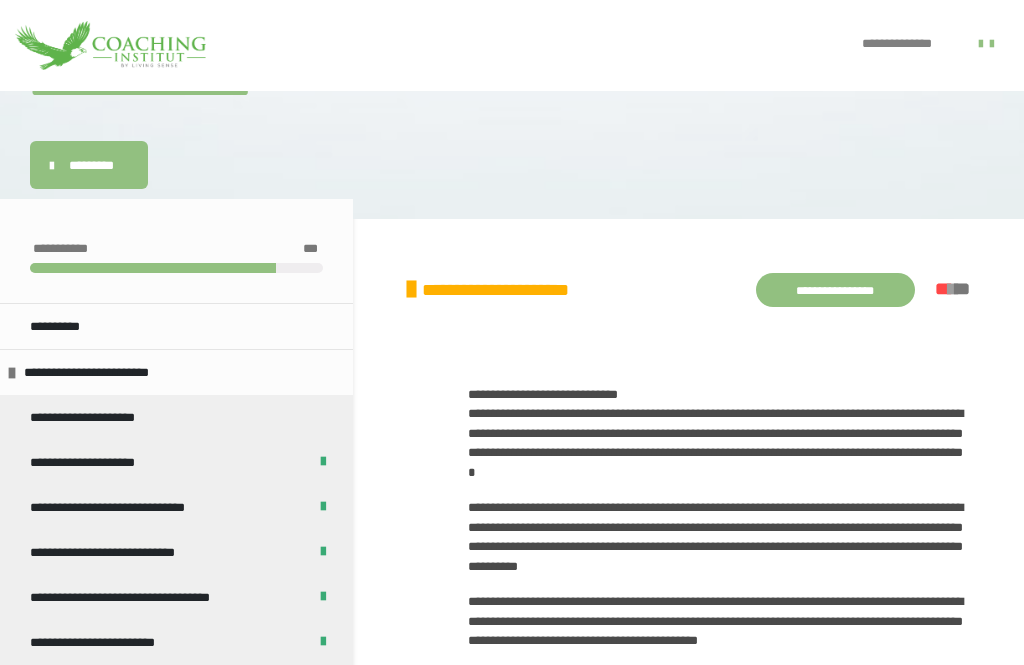click on "**********" at bounding box center [835, 290] 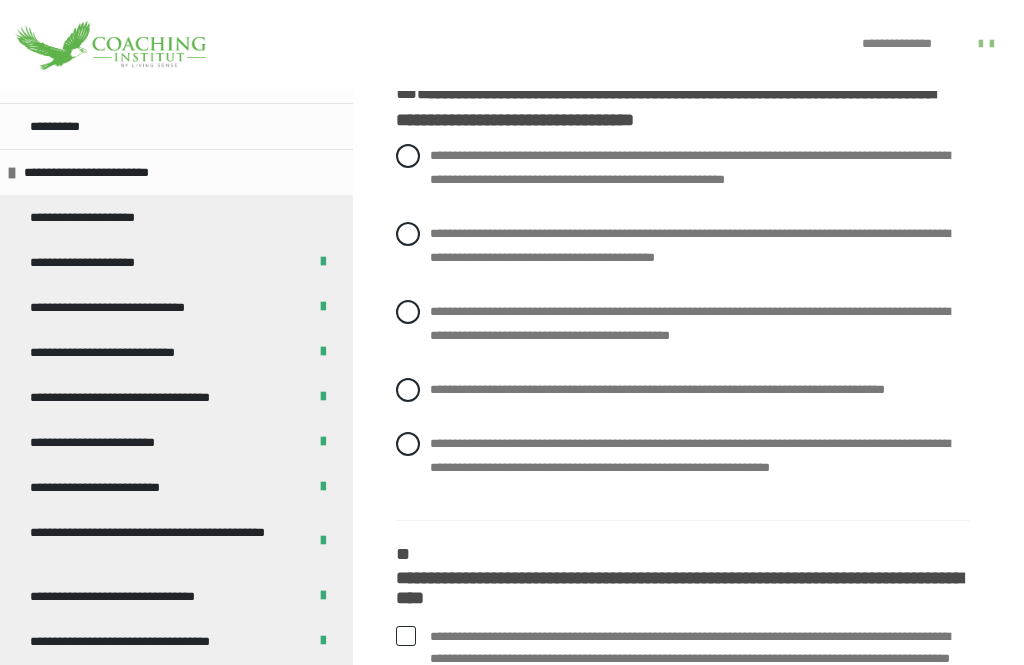 scroll, scrollTop: 1051, scrollLeft: 0, axis: vertical 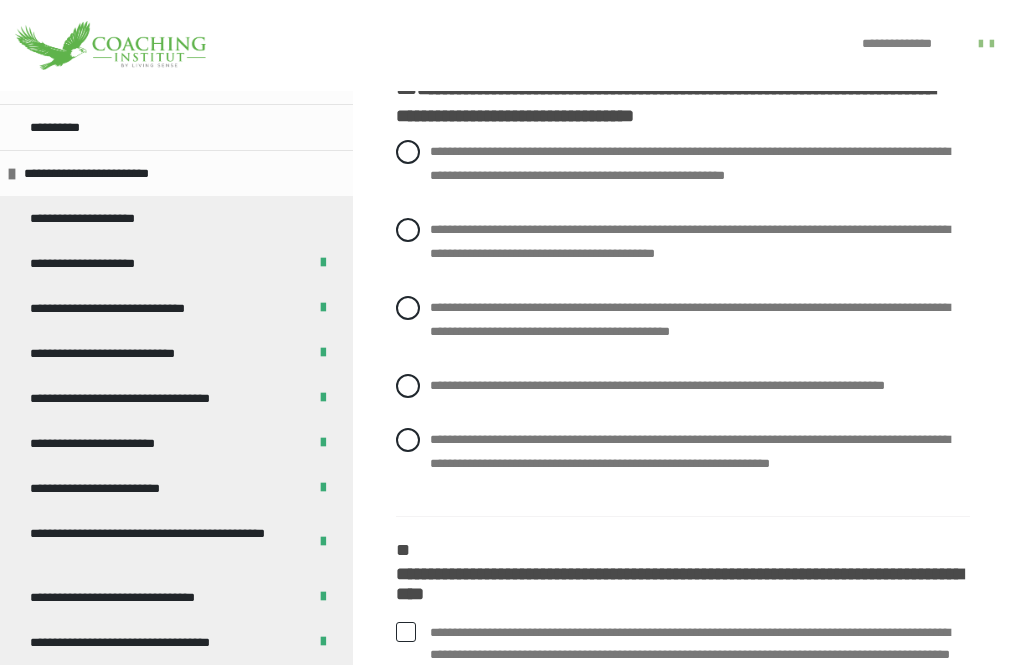 click at bounding box center (408, 440) 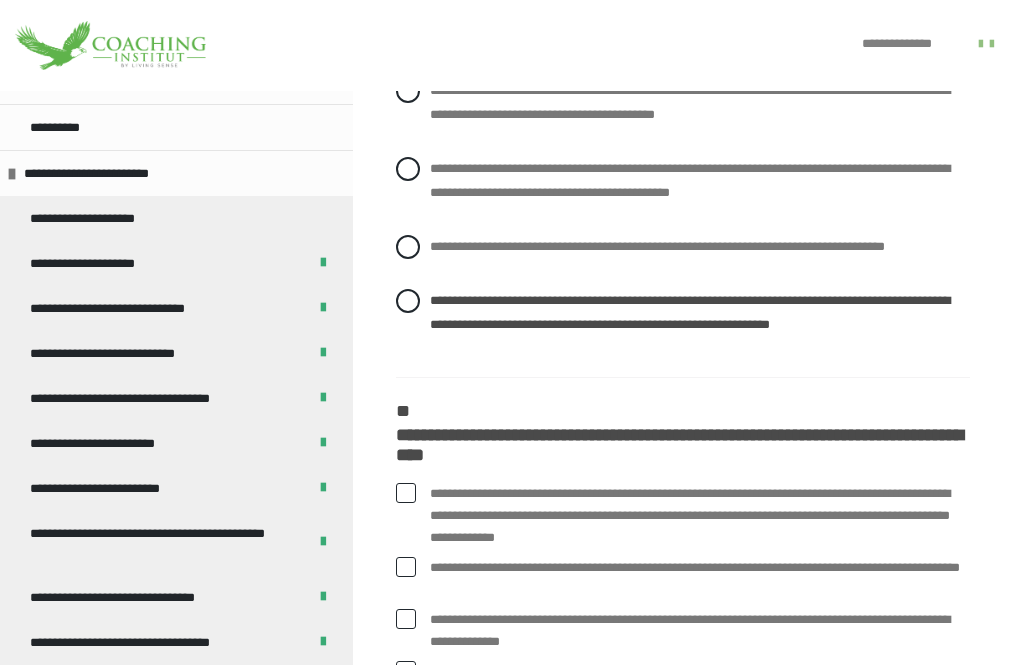 scroll, scrollTop: 1189, scrollLeft: 0, axis: vertical 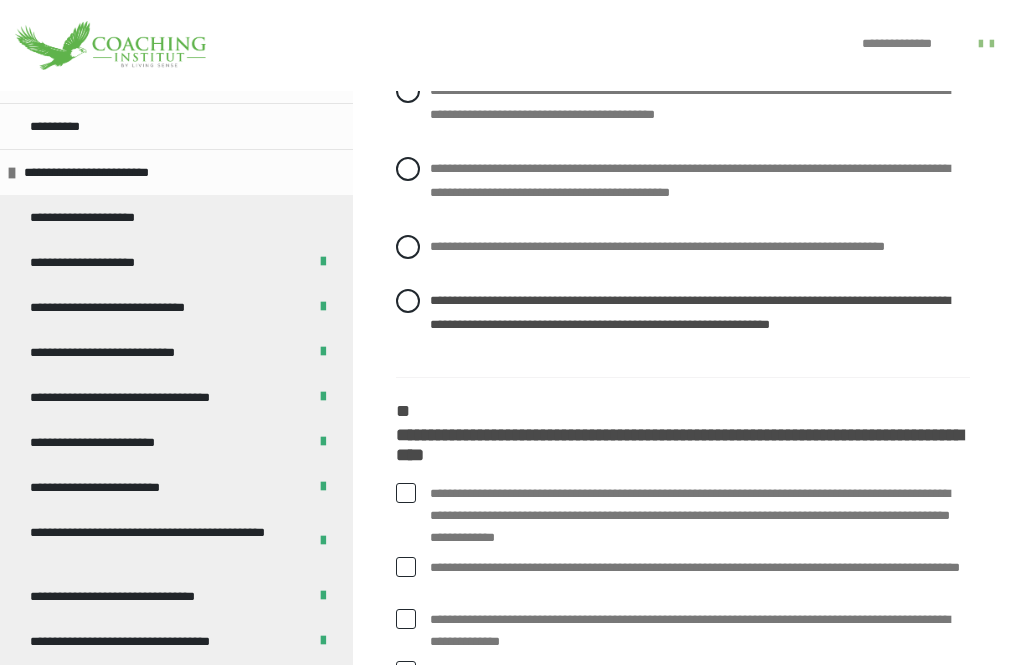 click on "**********" at bounding box center (683, 314) 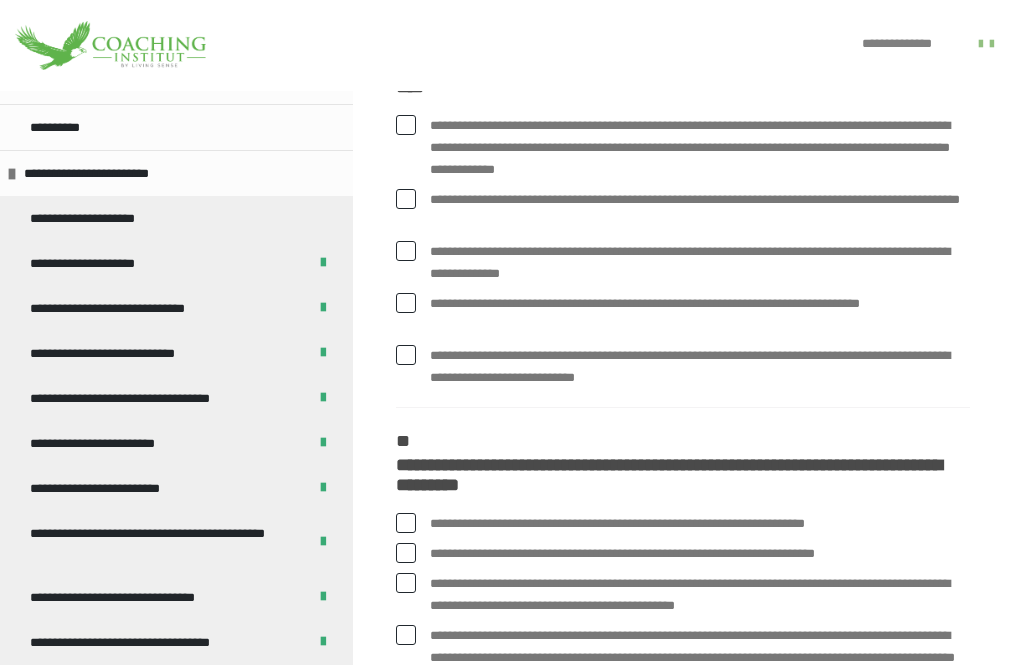 scroll, scrollTop: 1555, scrollLeft: 0, axis: vertical 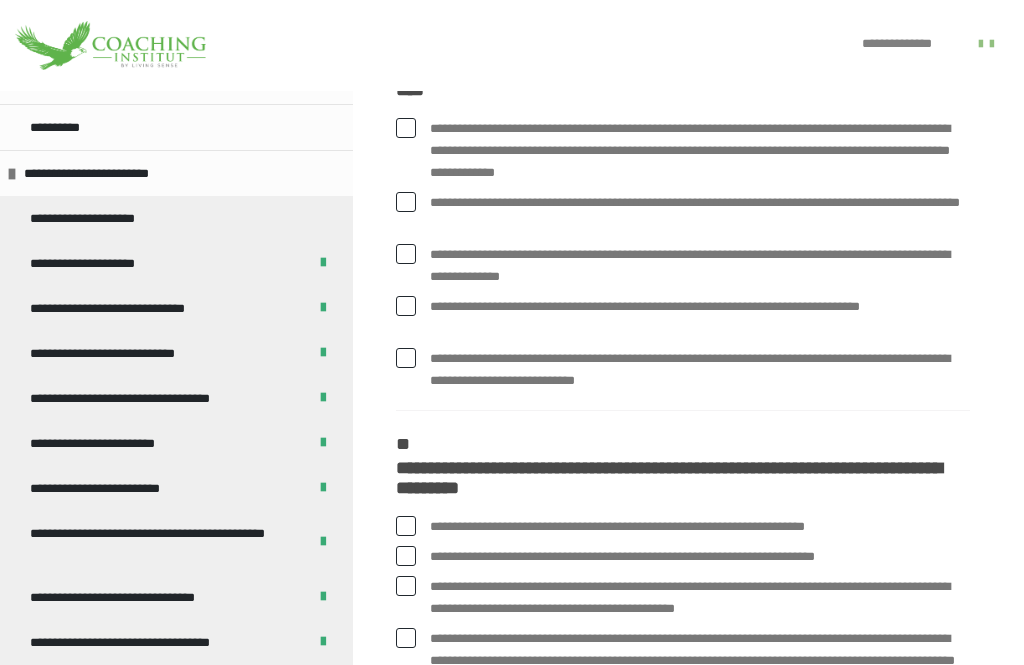click on "**********" at bounding box center [683, 151] 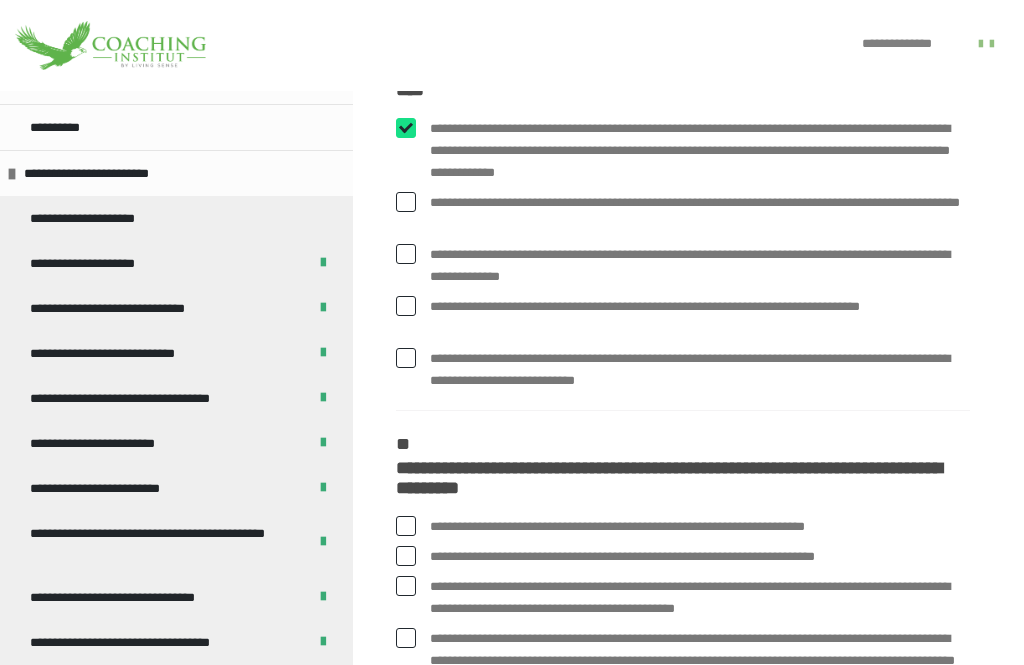 checkbox on "****" 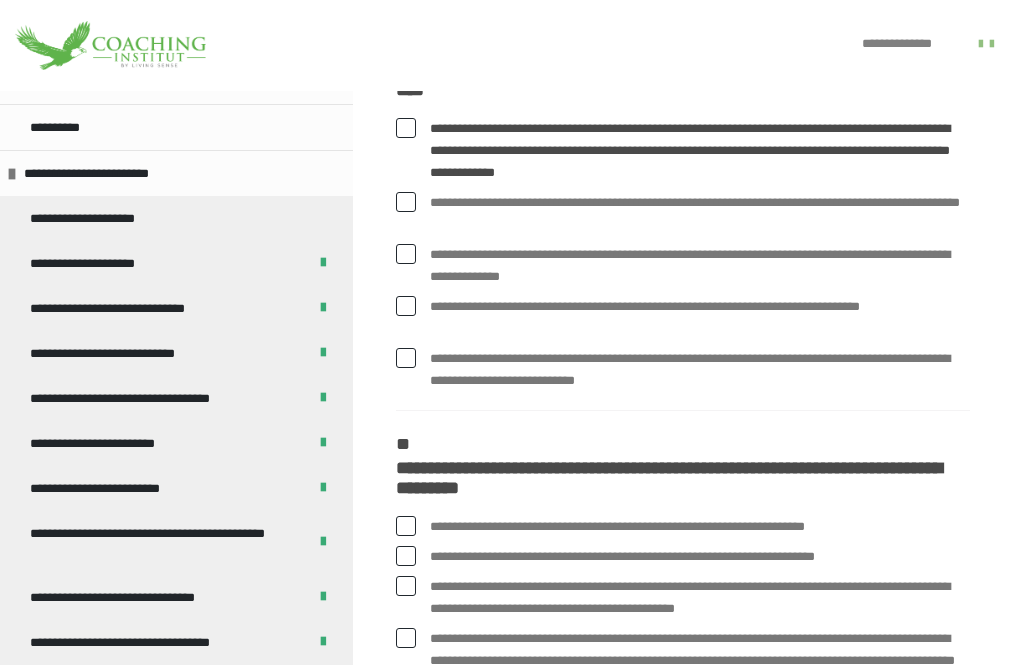 click on "**********" at bounding box center (683, 318) 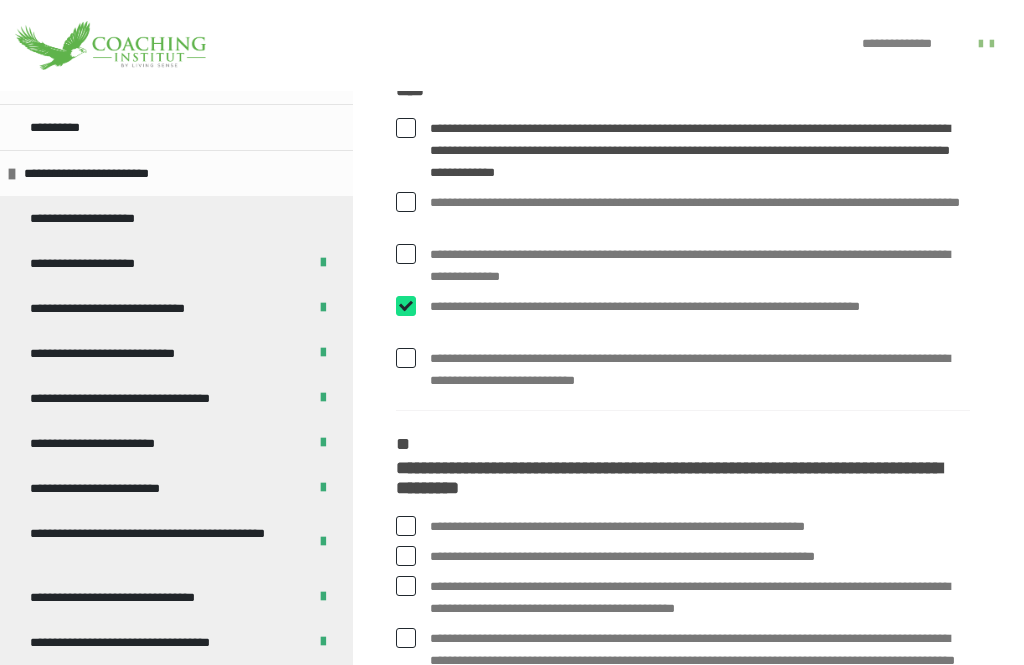 checkbox on "****" 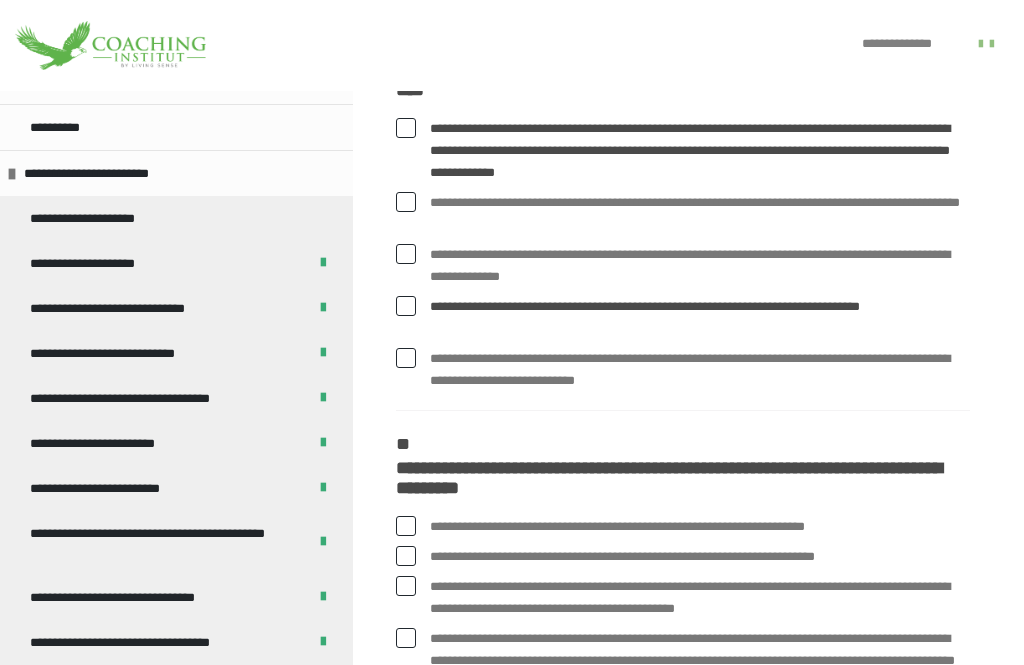 click at bounding box center [406, 254] 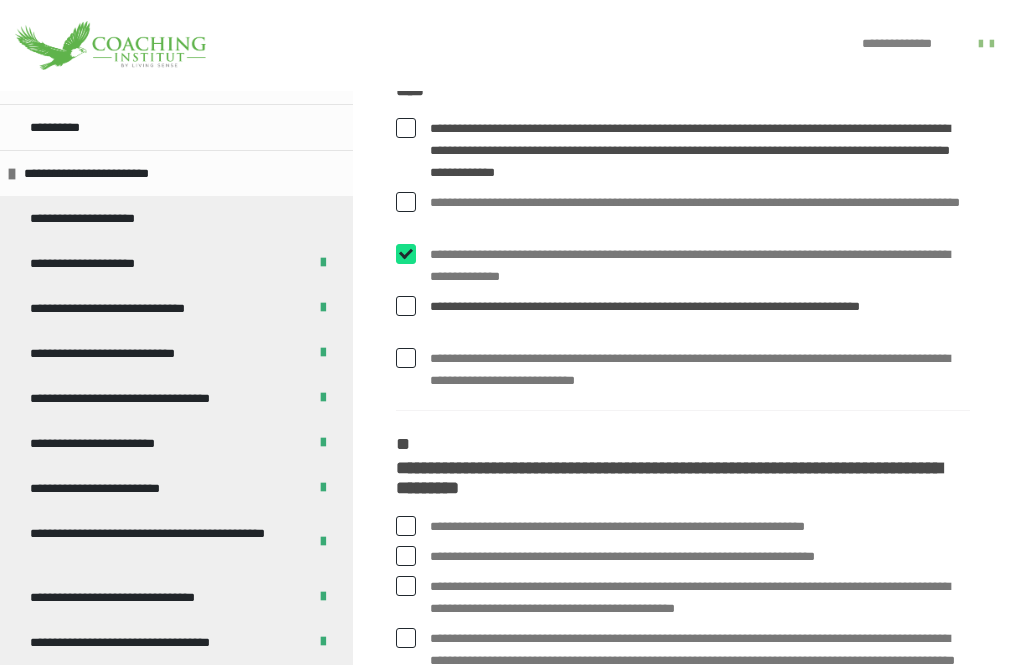 checkbox on "****" 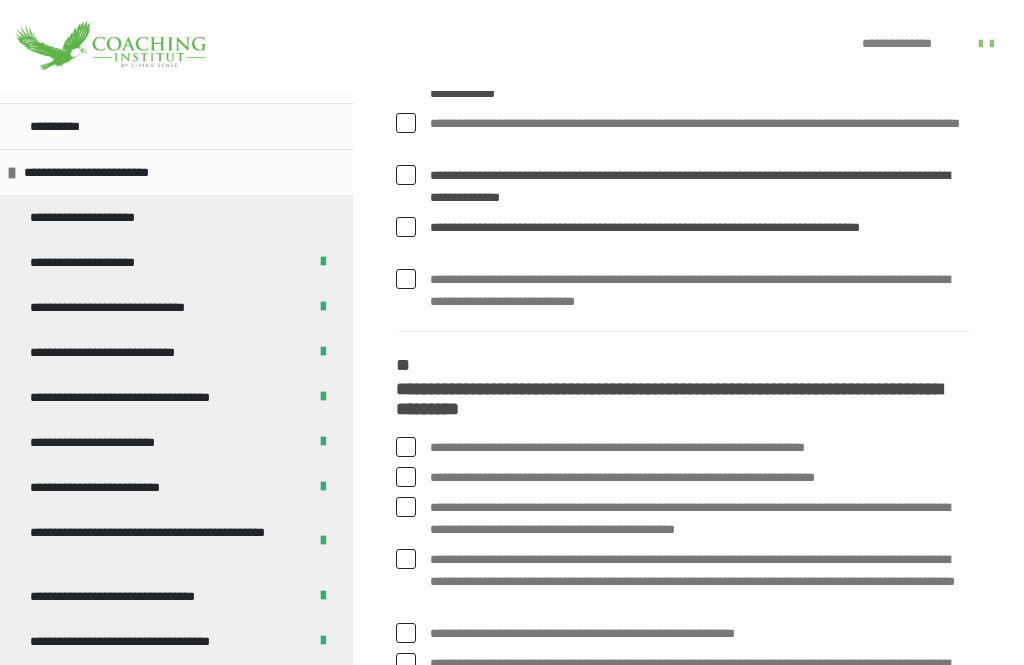 scroll, scrollTop: 1634, scrollLeft: 0, axis: vertical 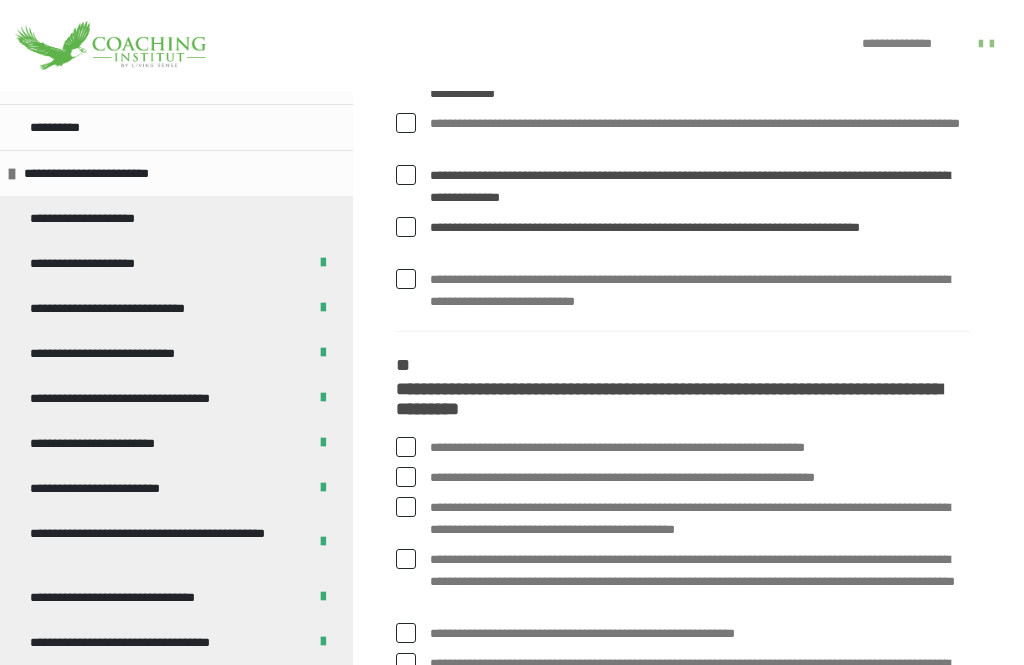 click at bounding box center [406, 123] 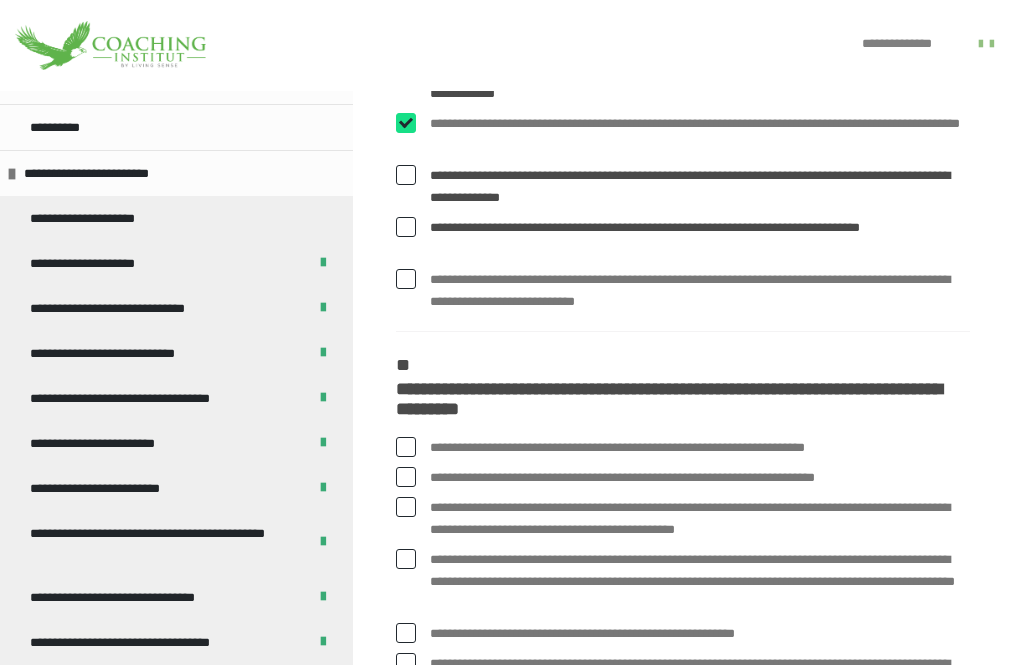checkbox on "****" 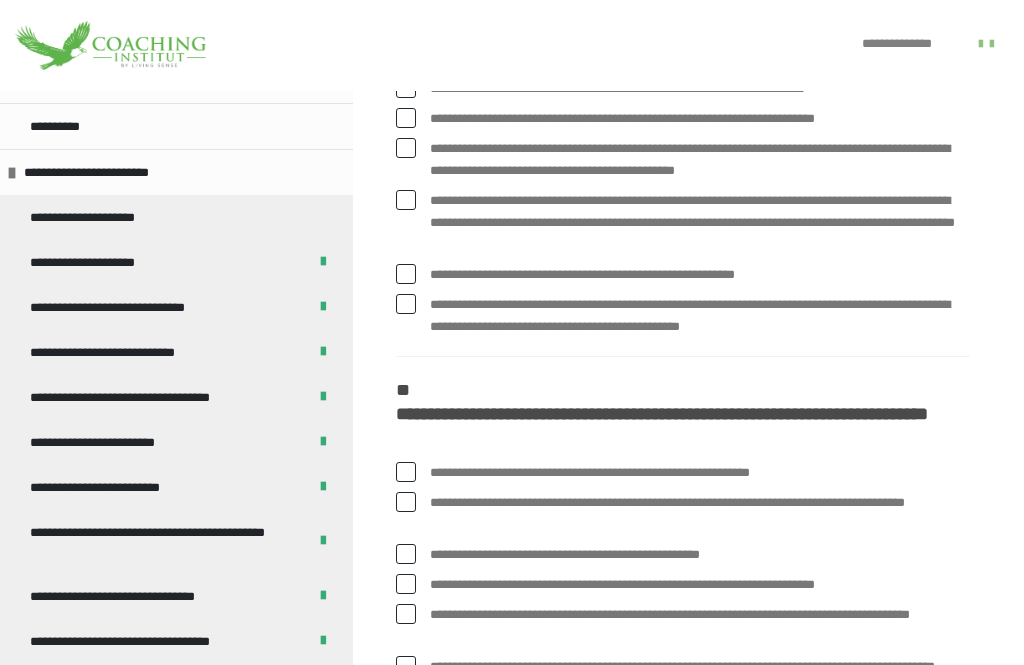 scroll, scrollTop: 1996, scrollLeft: 0, axis: vertical 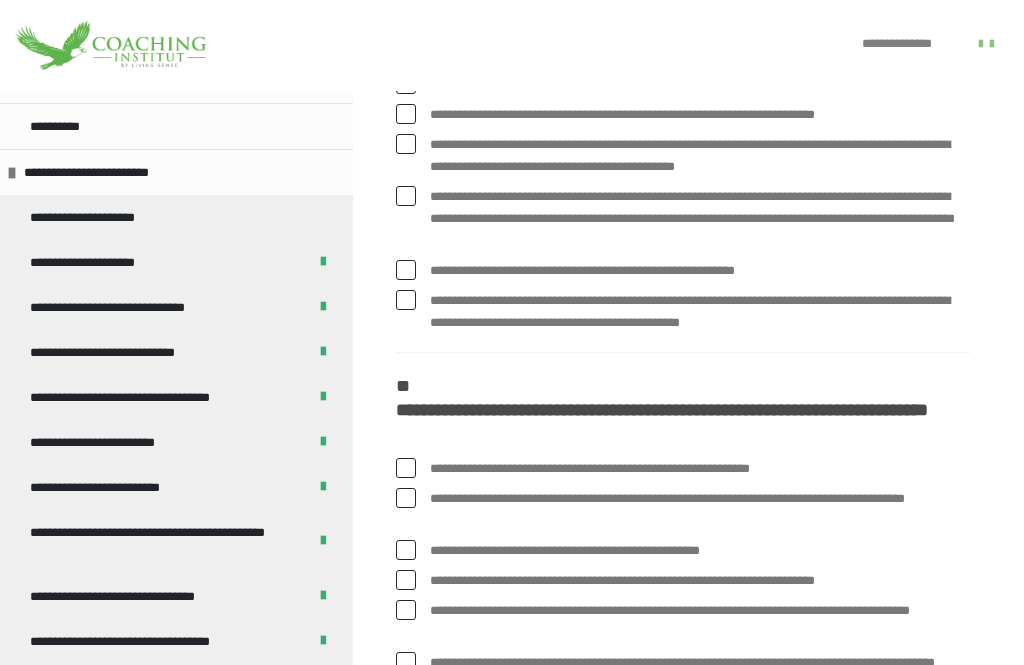 click on "**********" at bounding box center (683, 313) 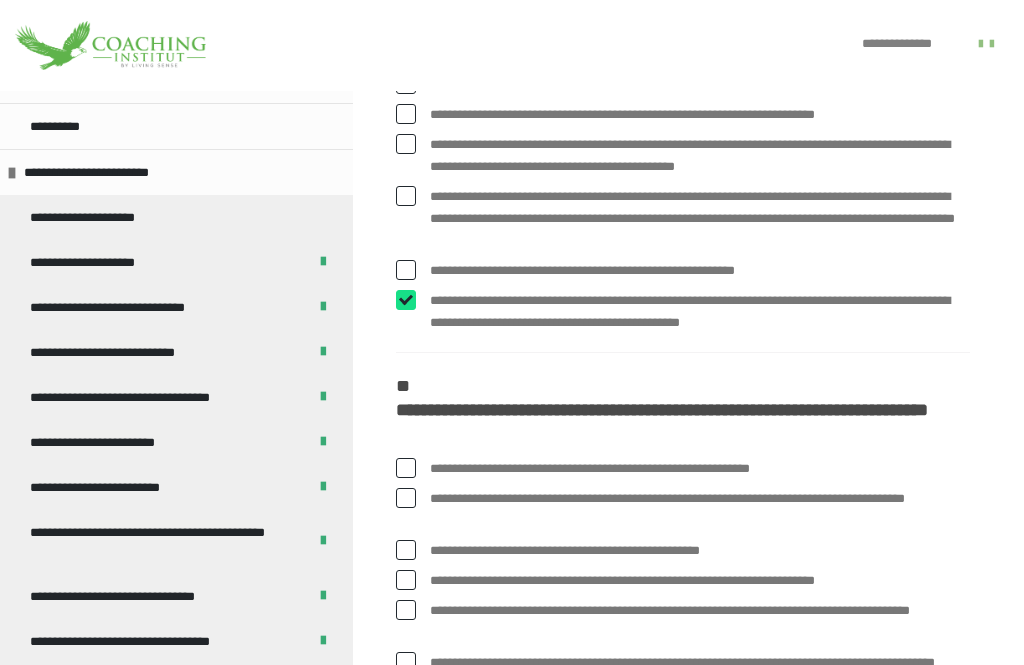 checkbox on "****" 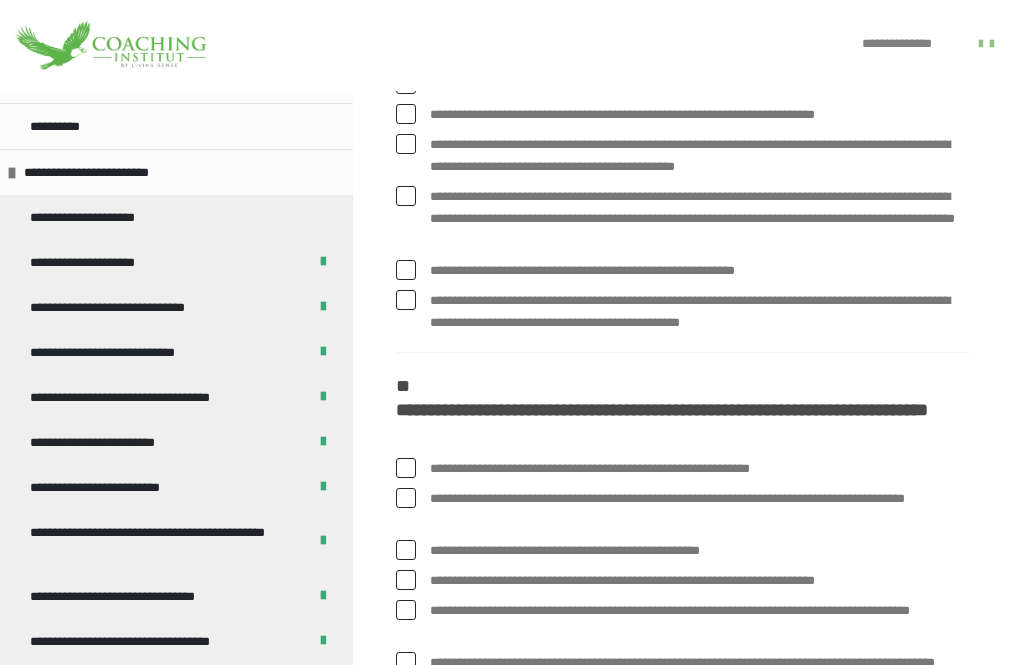 scroll, scrollTop: 1997, scrollLeft: 0, axis: vertical 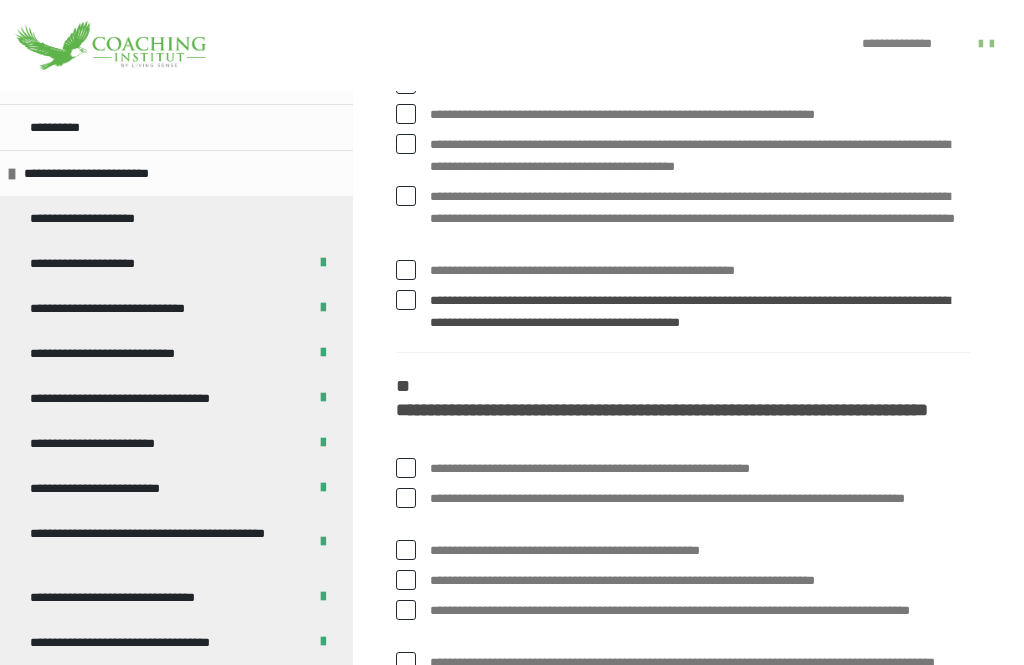 click at bounding box center [406, 84] 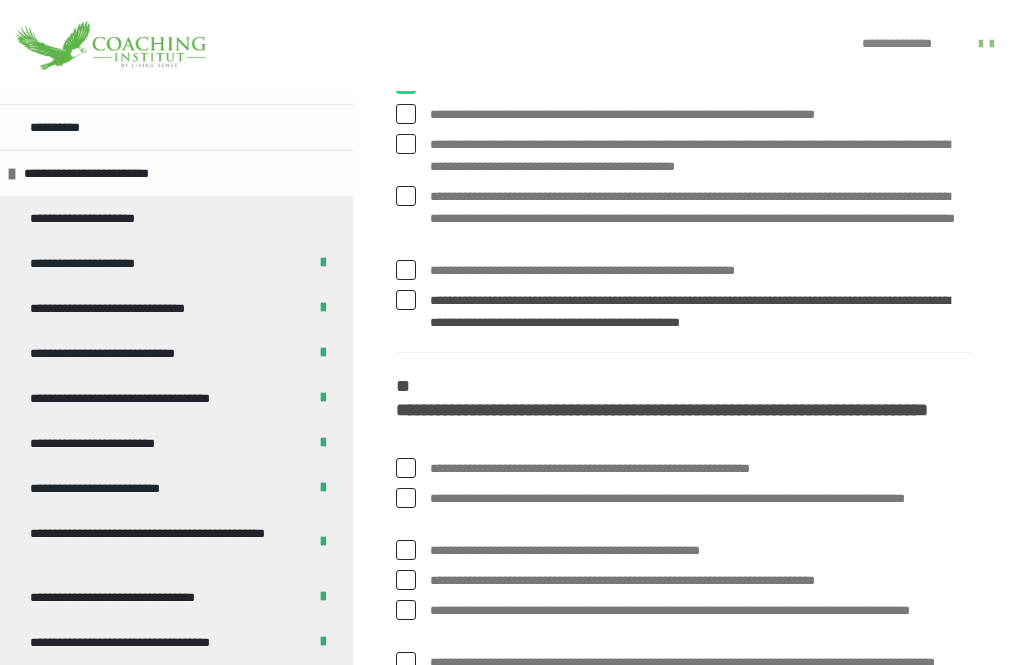 checkbox on "****" 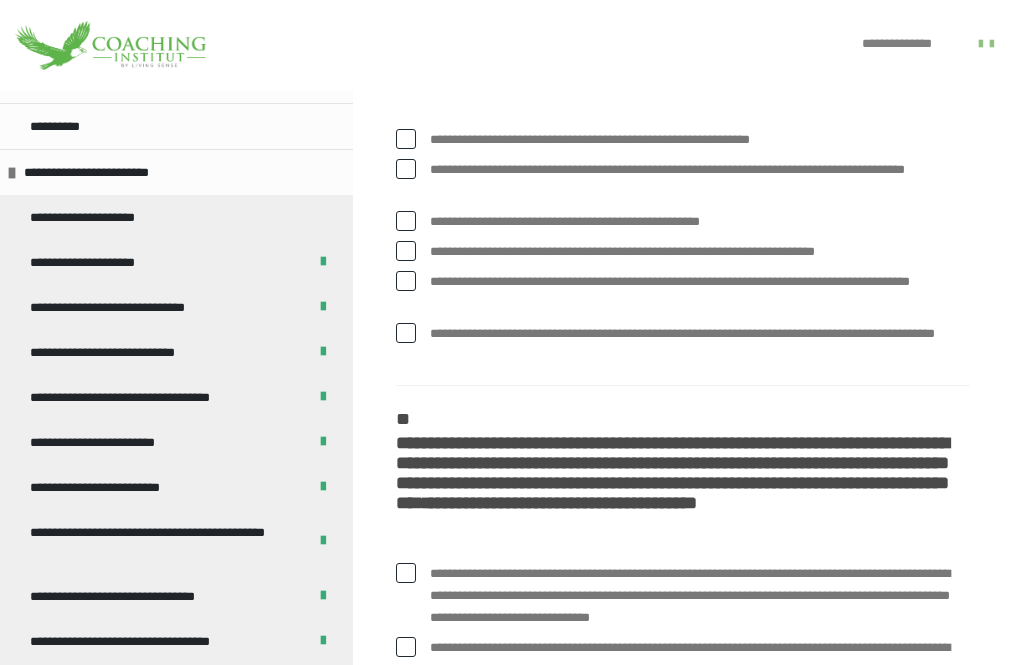 scroll, scrollTop: 2326, scrollLeft: 0, axis: vertical 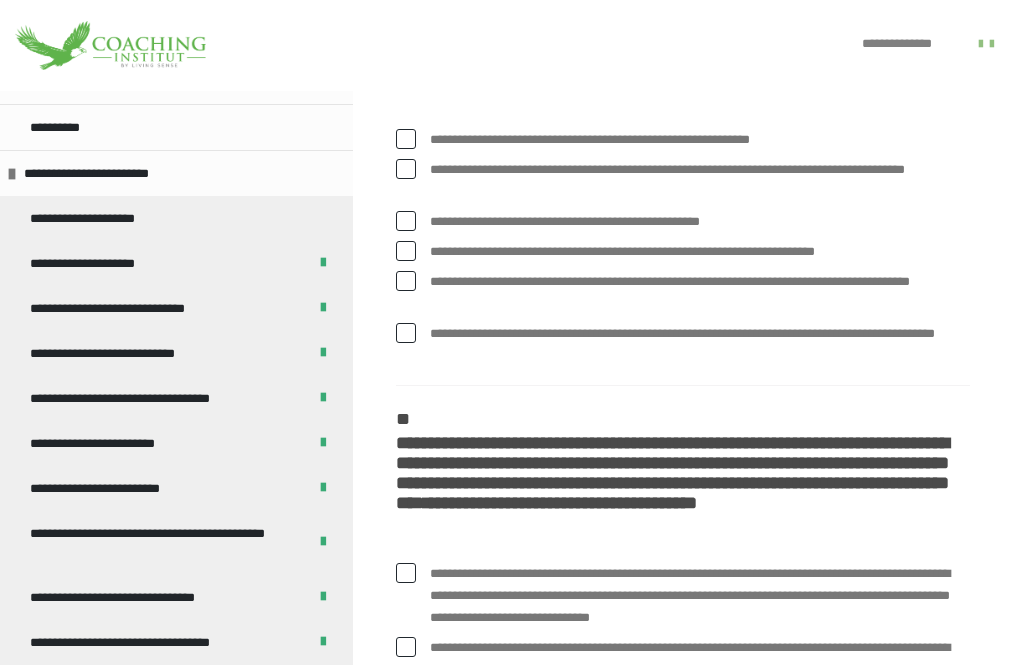 click at bounding box center (406, 139) 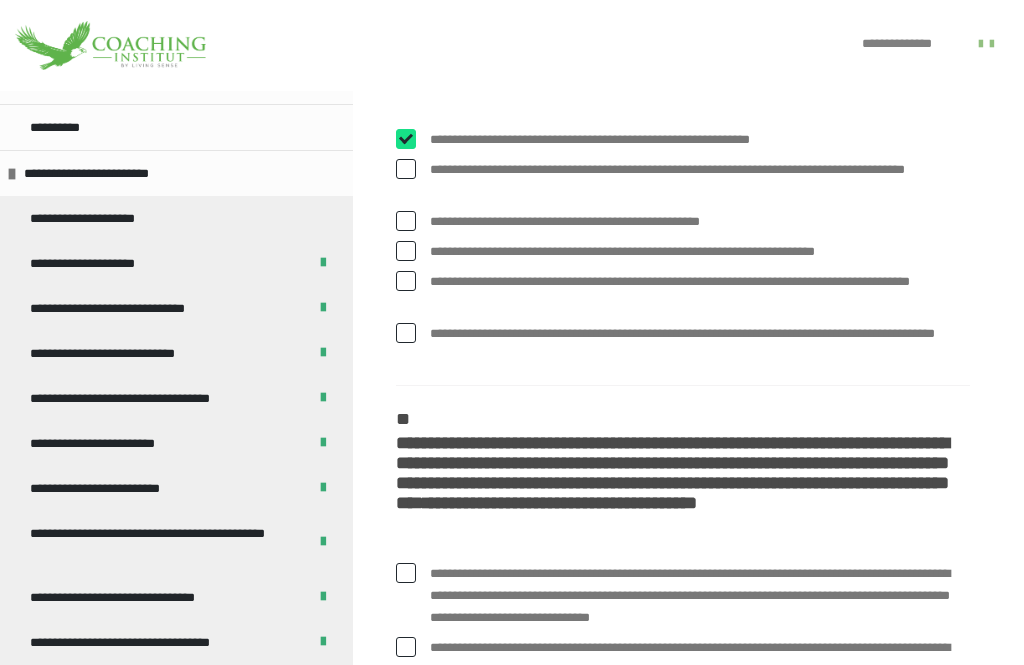 checkbox on "****" 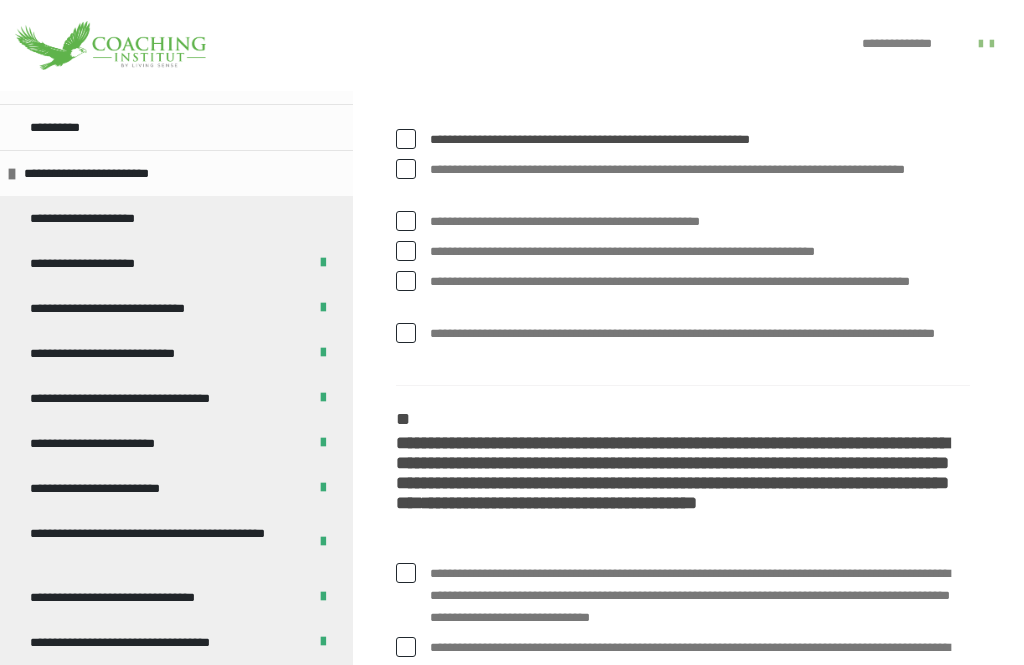 click on "**********" at bounding box center [683, 252] 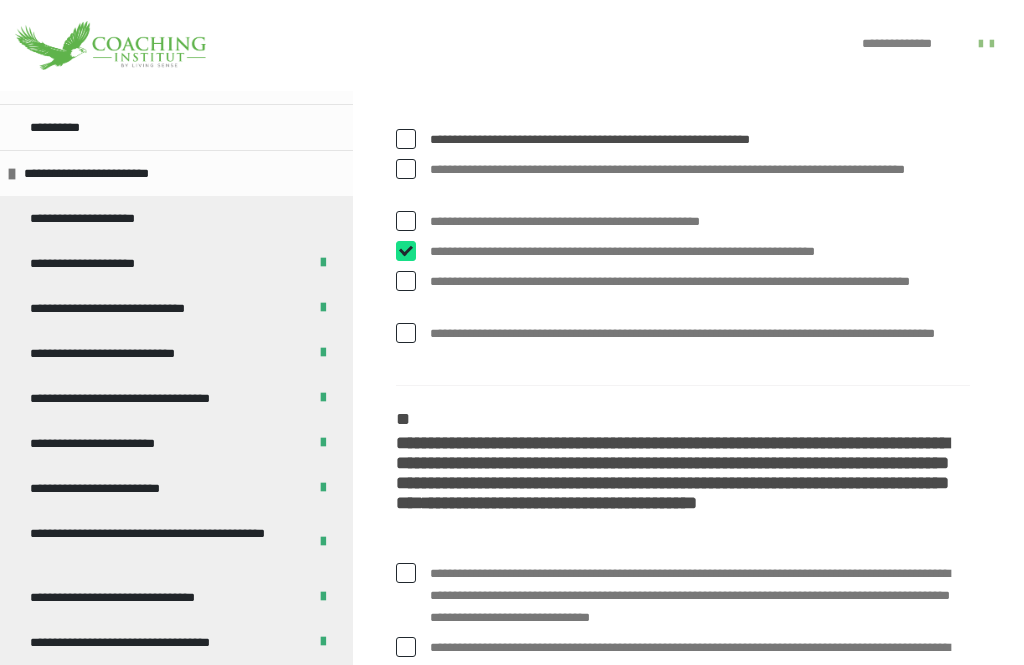 checkbox on "****" 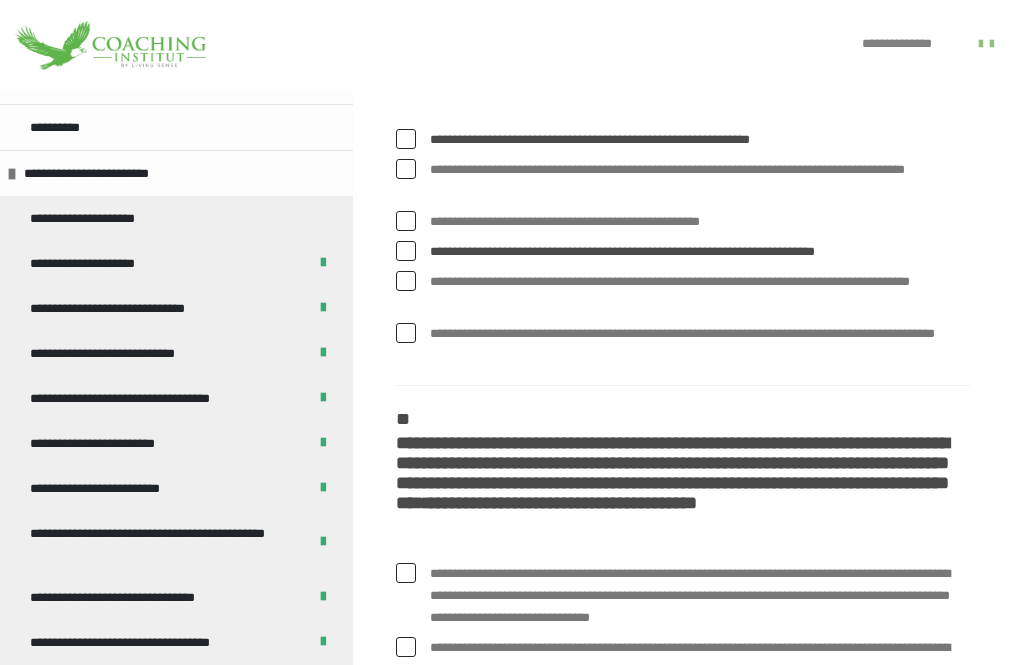 click on "**********" at bounding box center (683, 293) 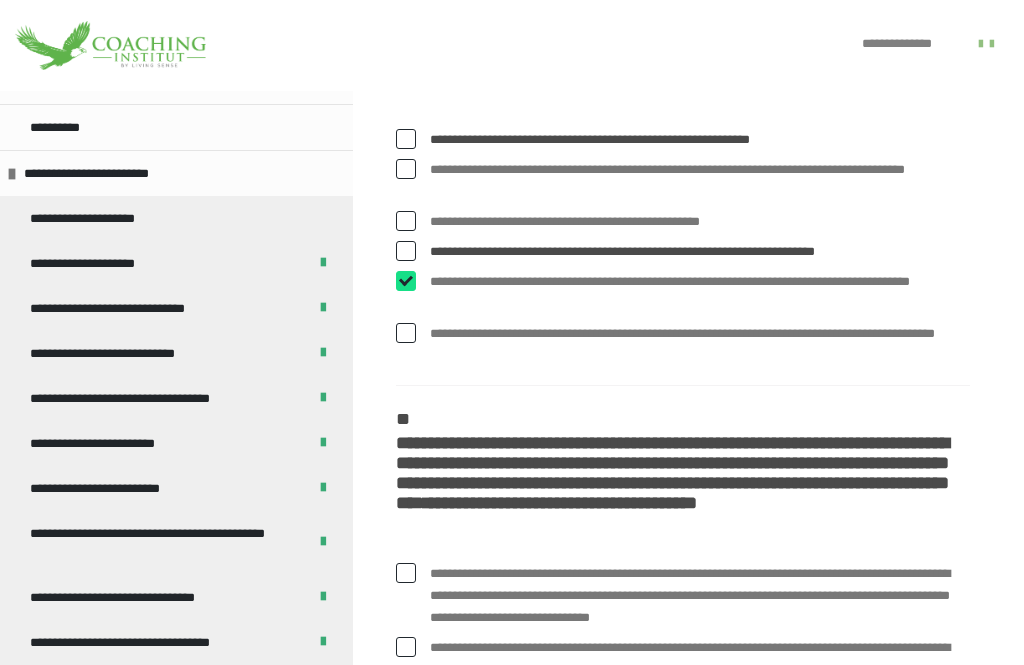 checkbox on "****" 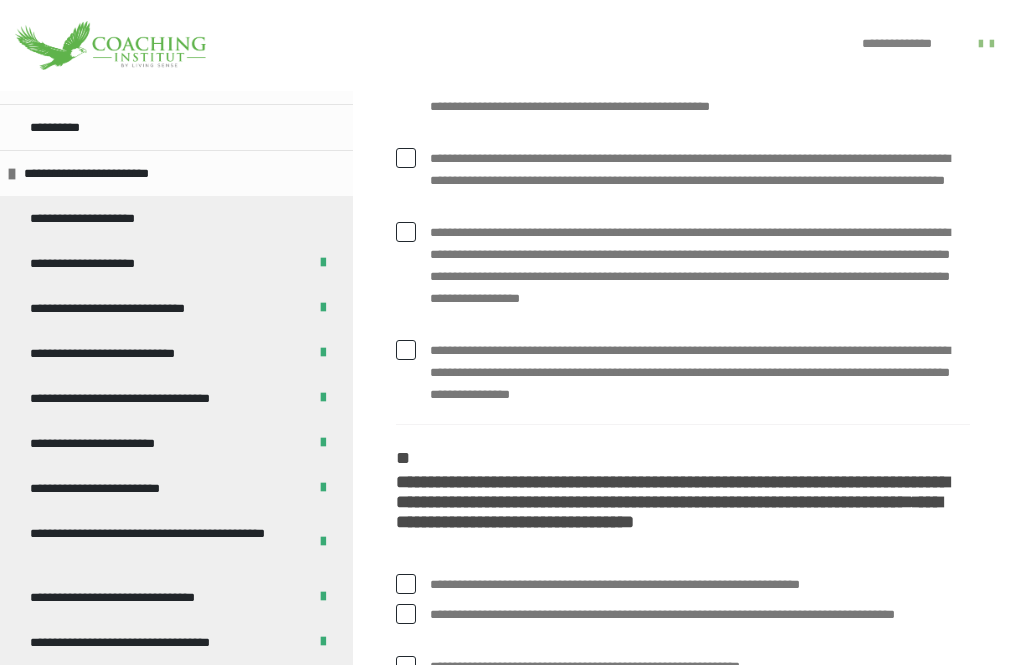 scroll, scrollTop: 2912, scrollLeft: 0, axis: vertical 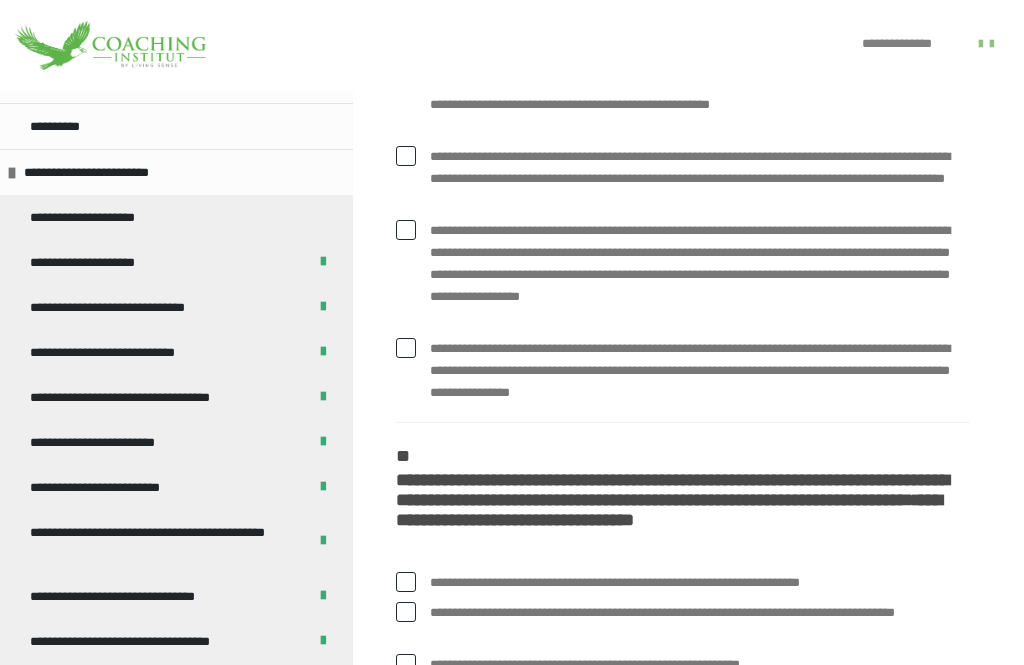 click on "**********" at bounding box center [683, 10] 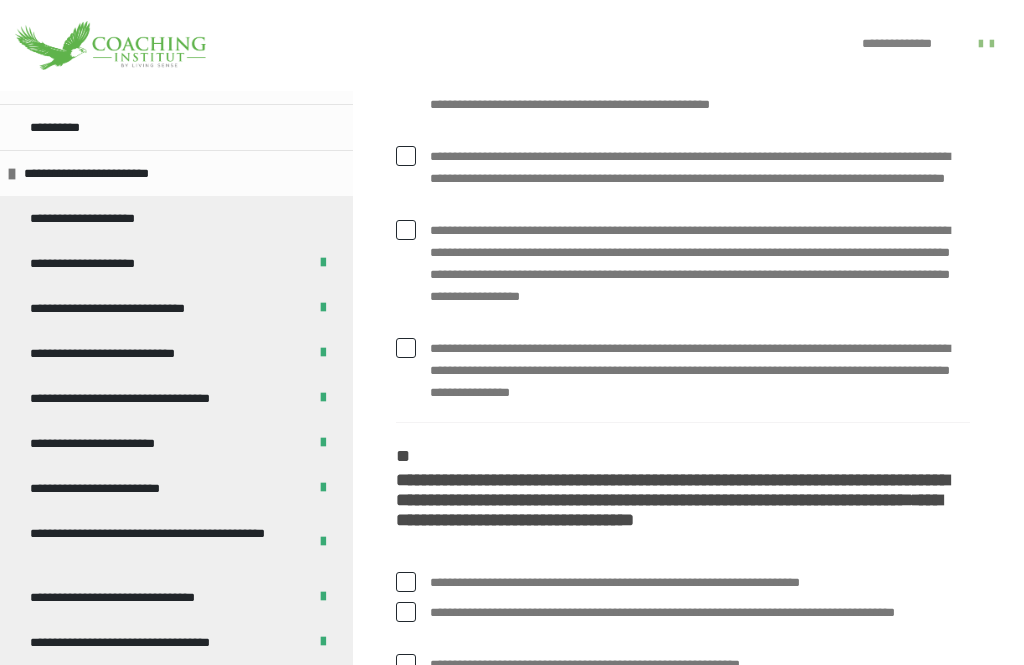 click at bounding box center [406, 60] 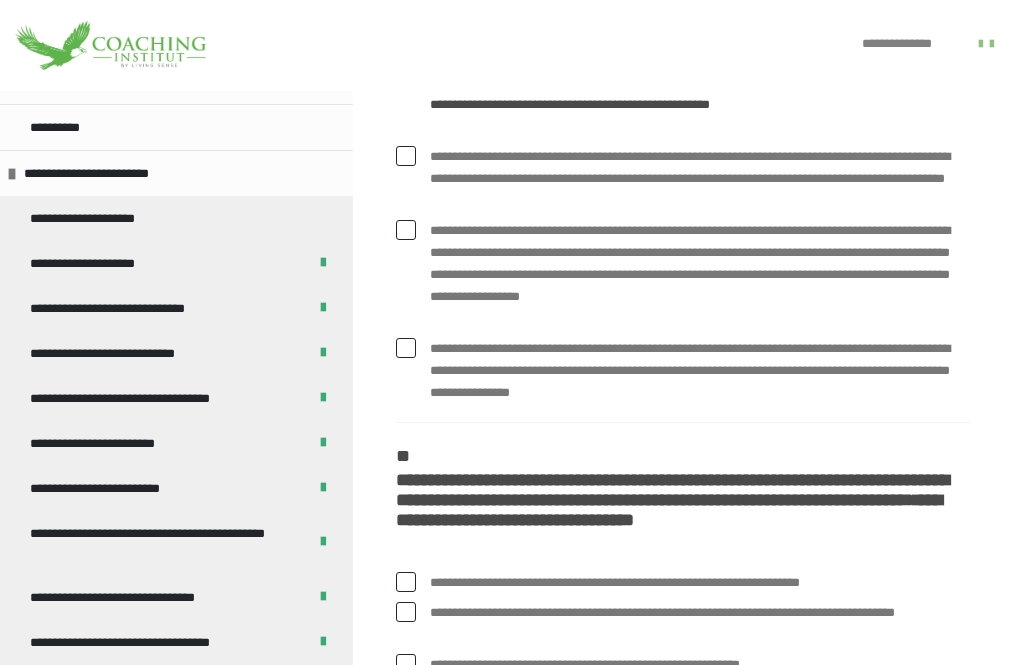 click on "**********" at bounding box center [683, 275] 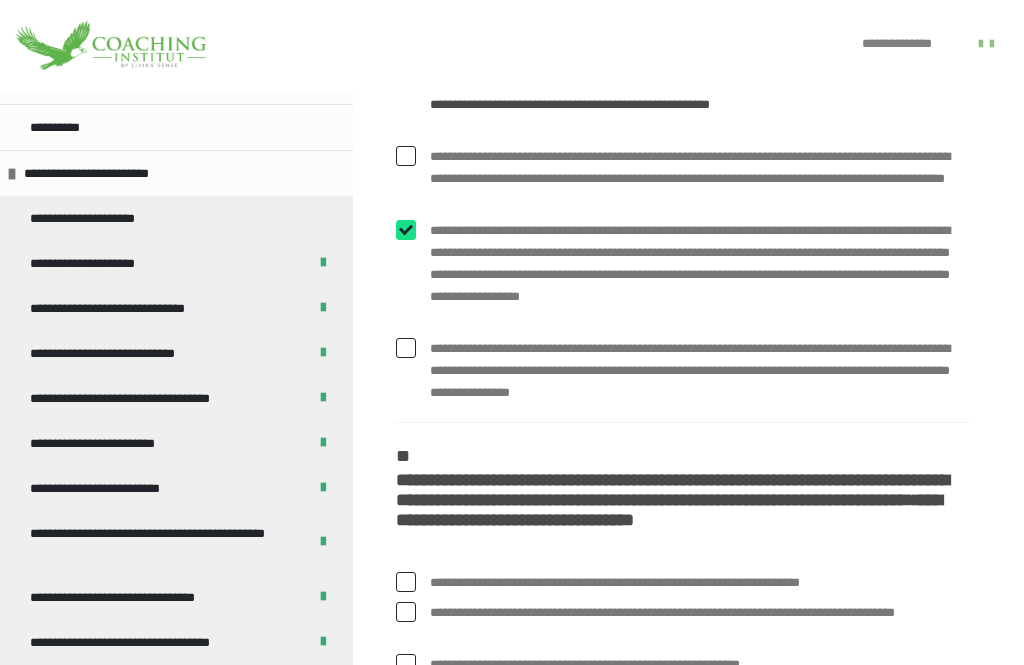 checkbox on "****" 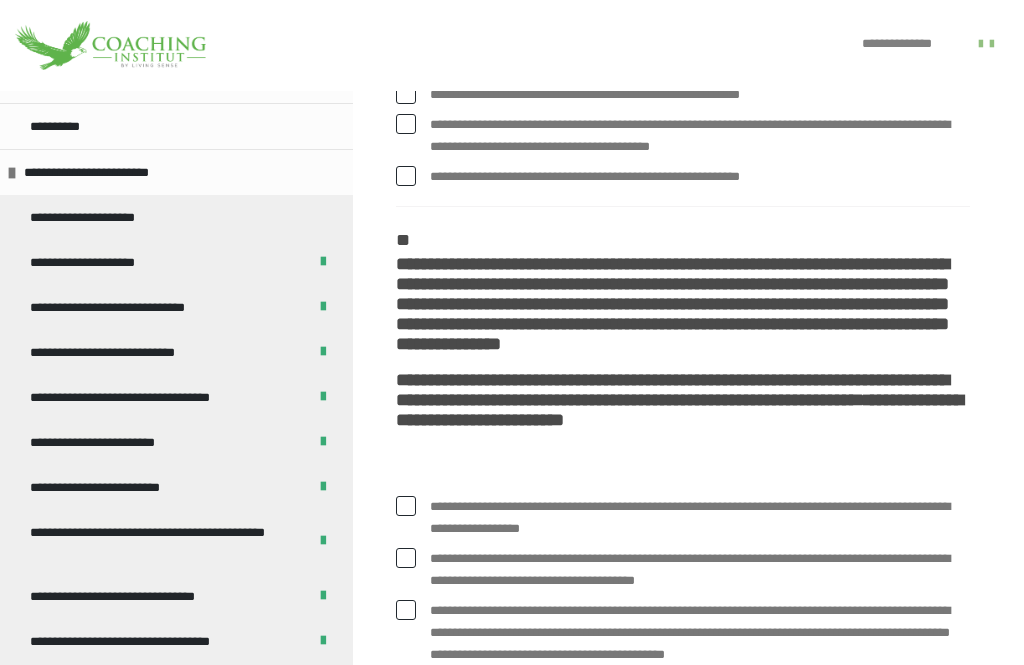 scroll, scrollTop: 3504, scrollLeft: 0, axis: vertical 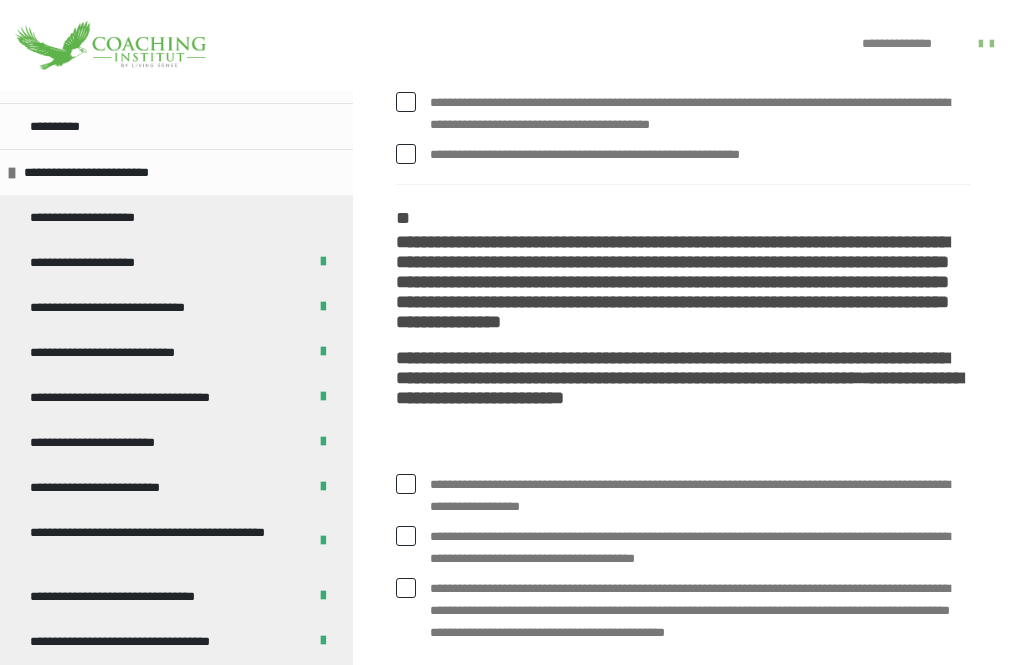 click at bounding box center [406, 155] 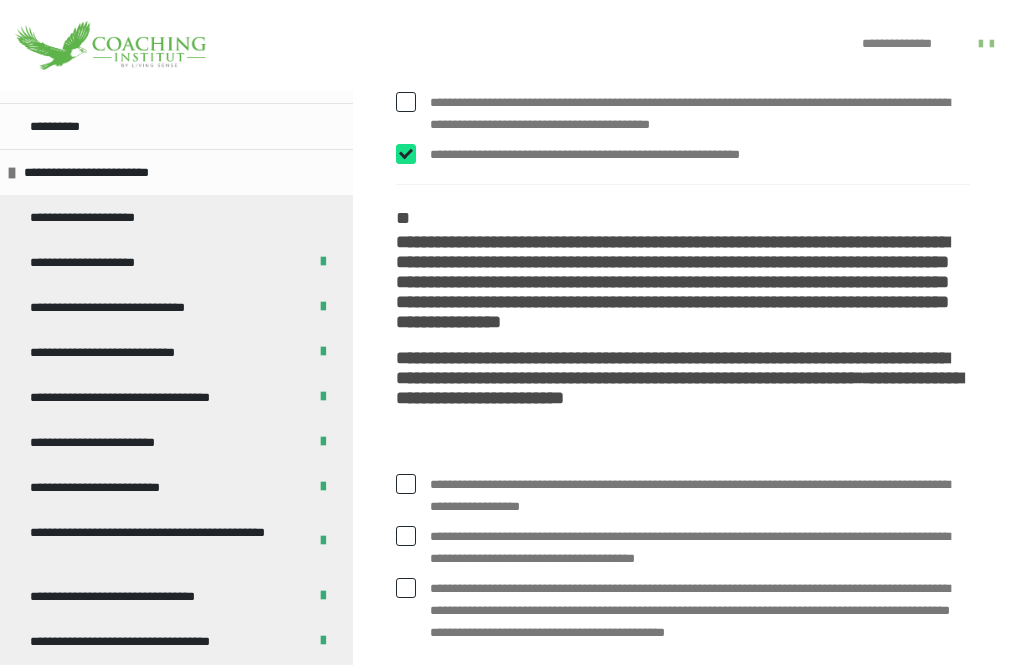 checkbox on "****" 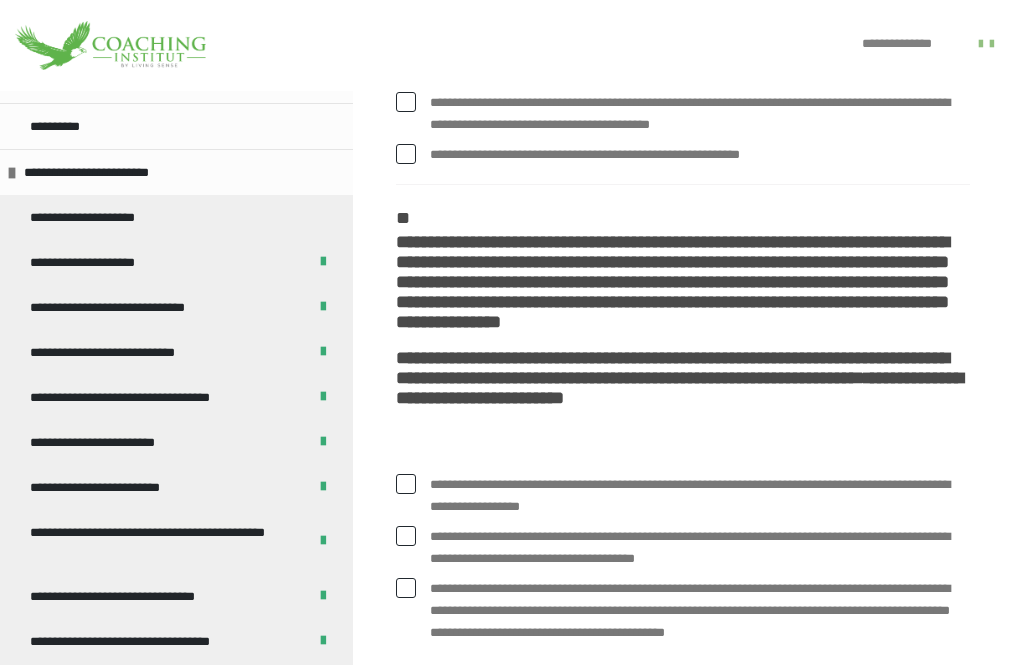 scroll, scrollTop: 3505, scrollLeft: 0, axis: vertical 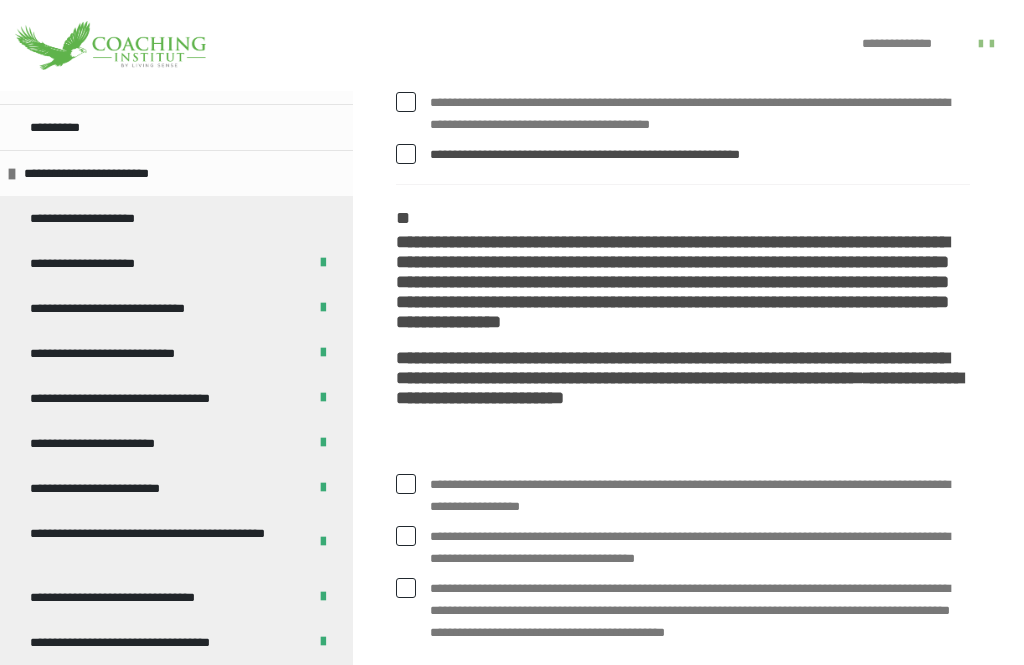 click at bounding box center [406, 72] 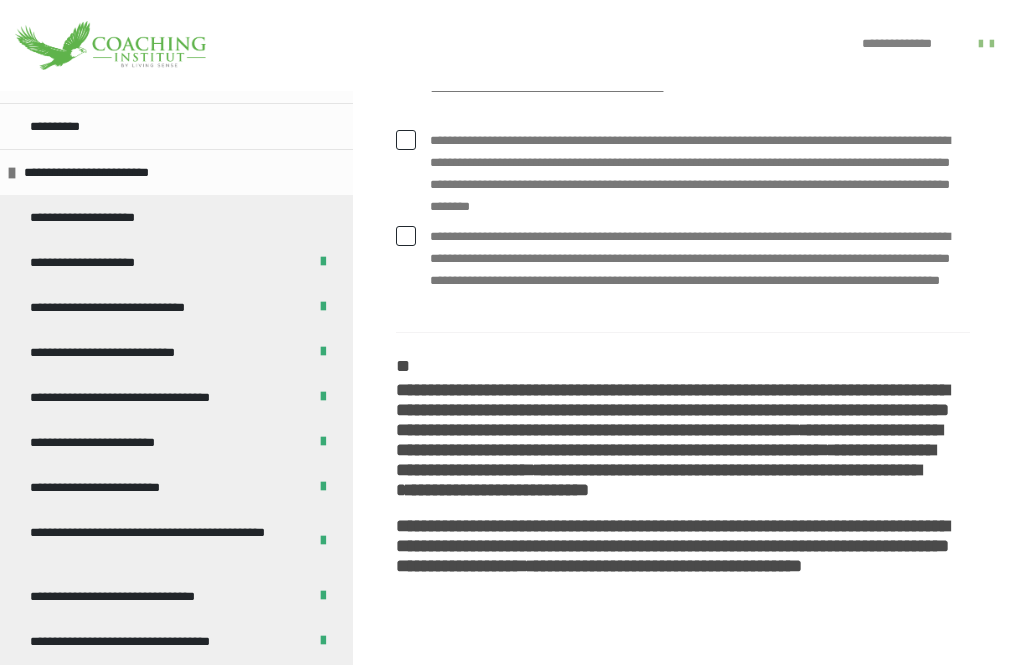 scroll, scrollTop: 4050, scrollLeft: 0, axis: vertical 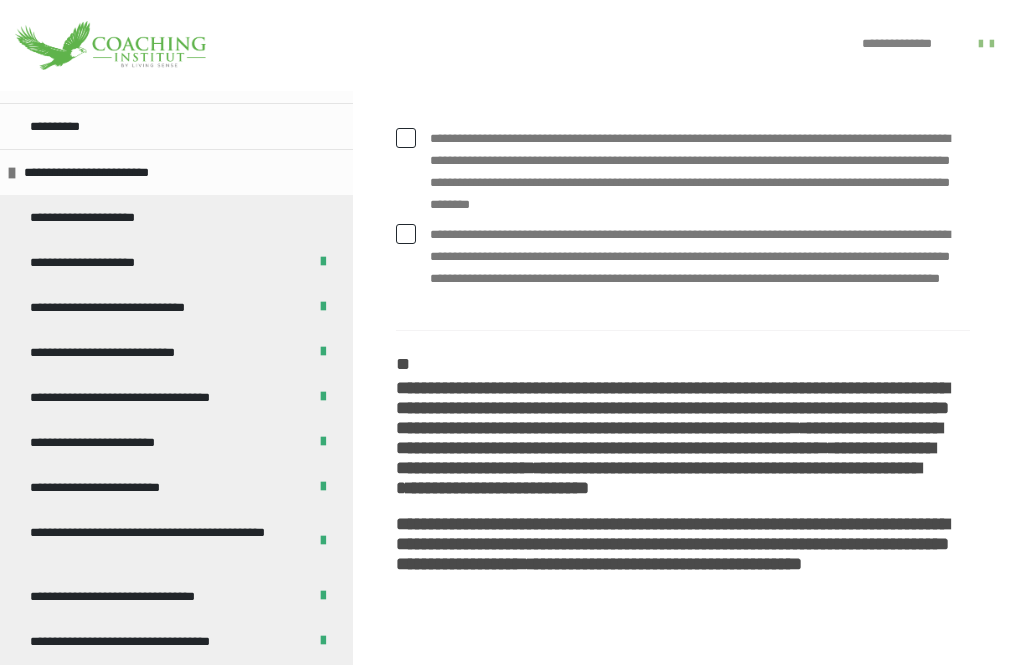 click at bounding box center (406, 139) 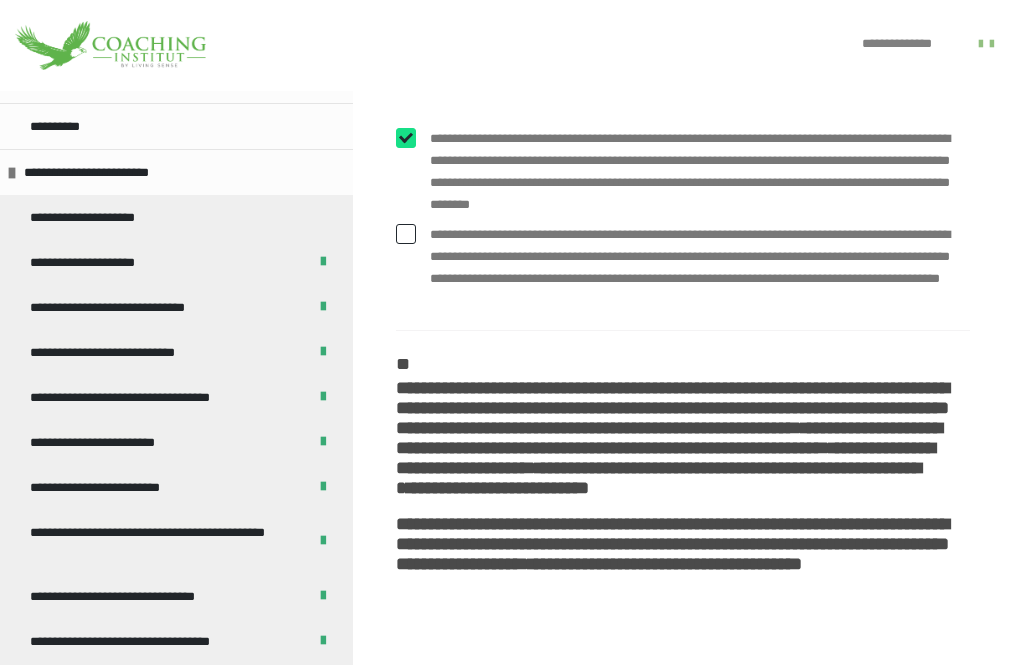 checkbox on "****" 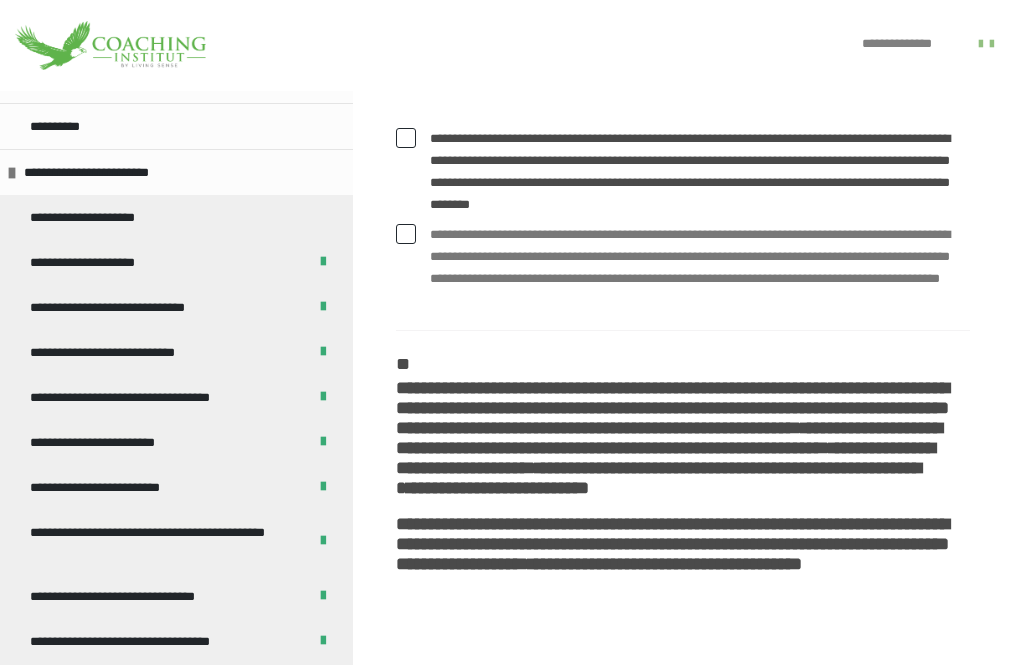 scroll, scrollTop: 4051, scrollLeft: 0, axis: vertical 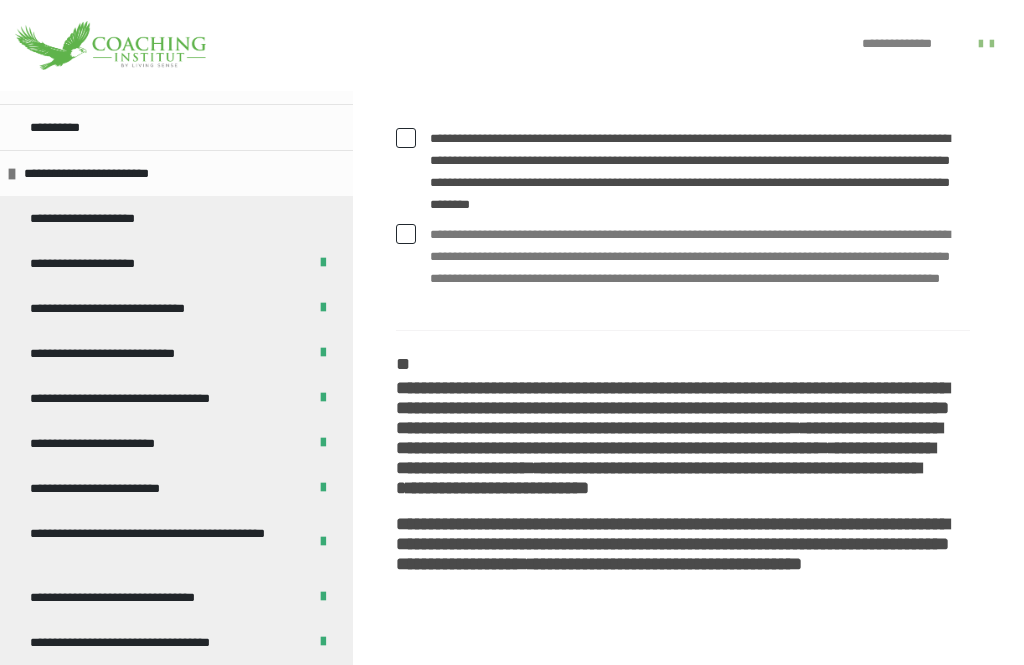 click on "**********" at bounding box center [683, 76] 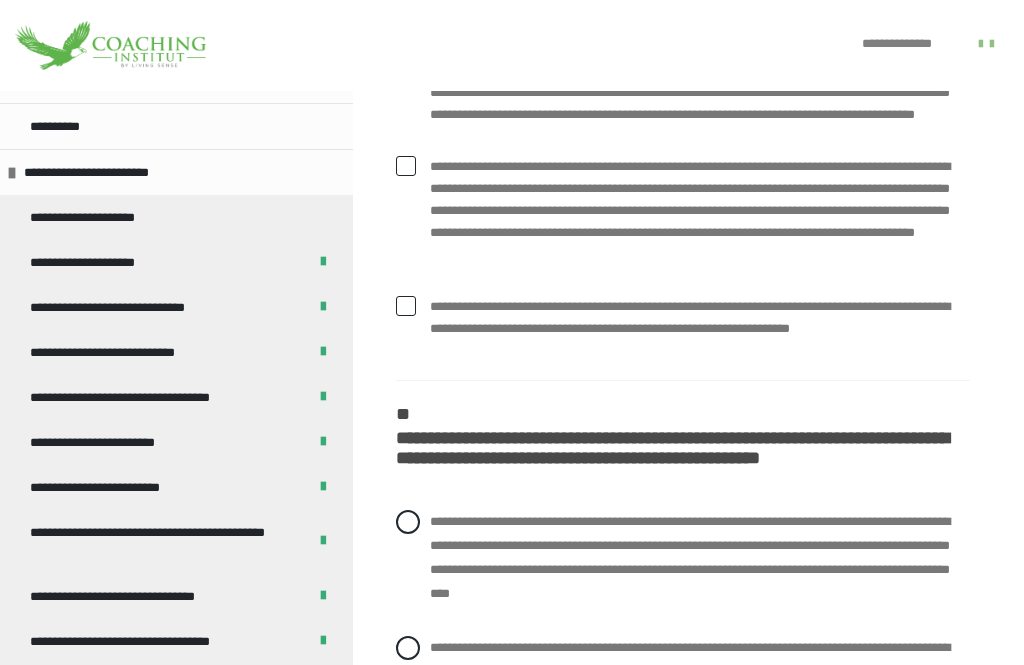 scroll, scrollTop: 4853, scrollLeft: 0, axis: vertical 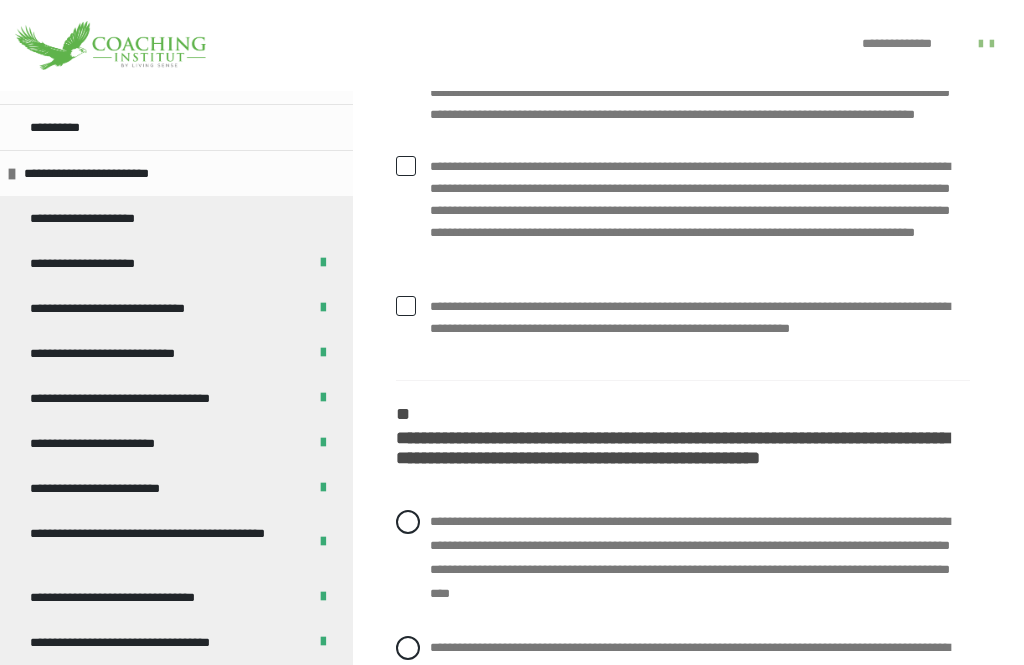click at bounding box center [406, 166] 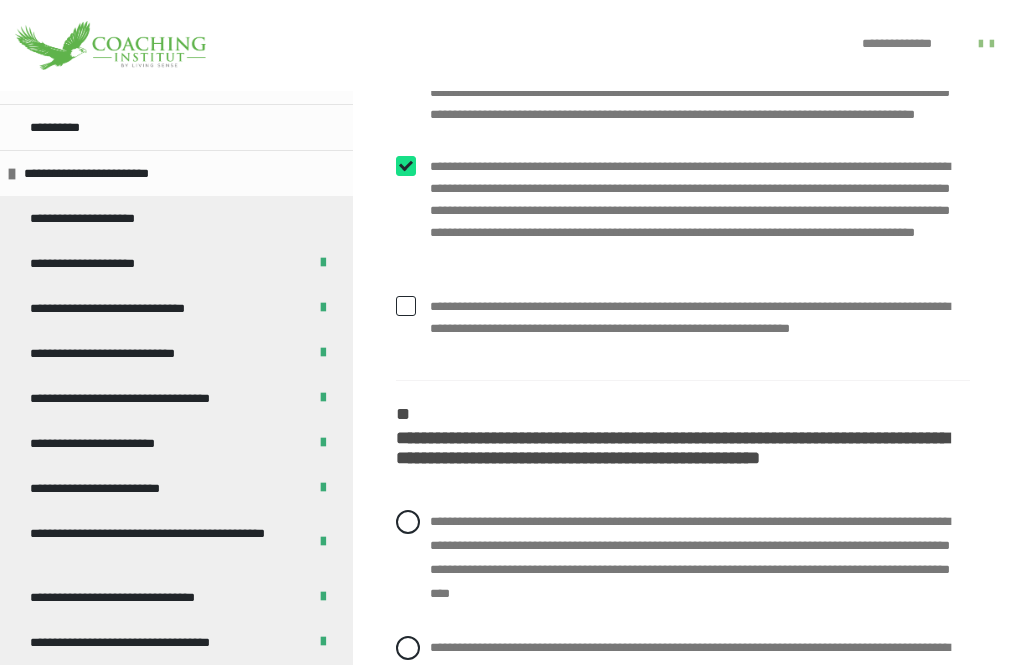 checkbox on "****" 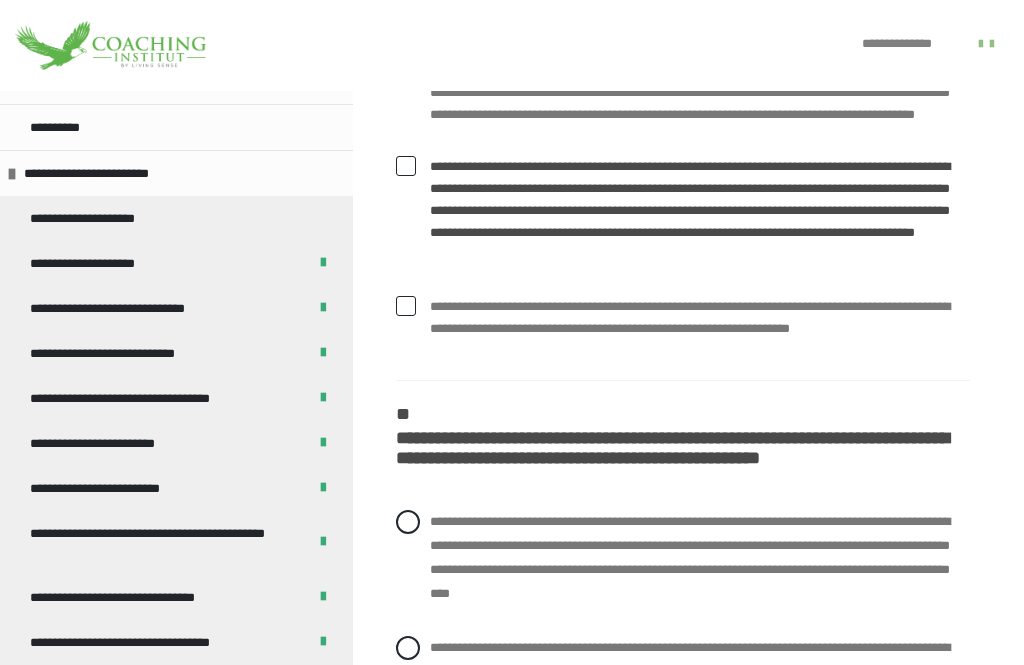 click at bounding box center [406, -26] 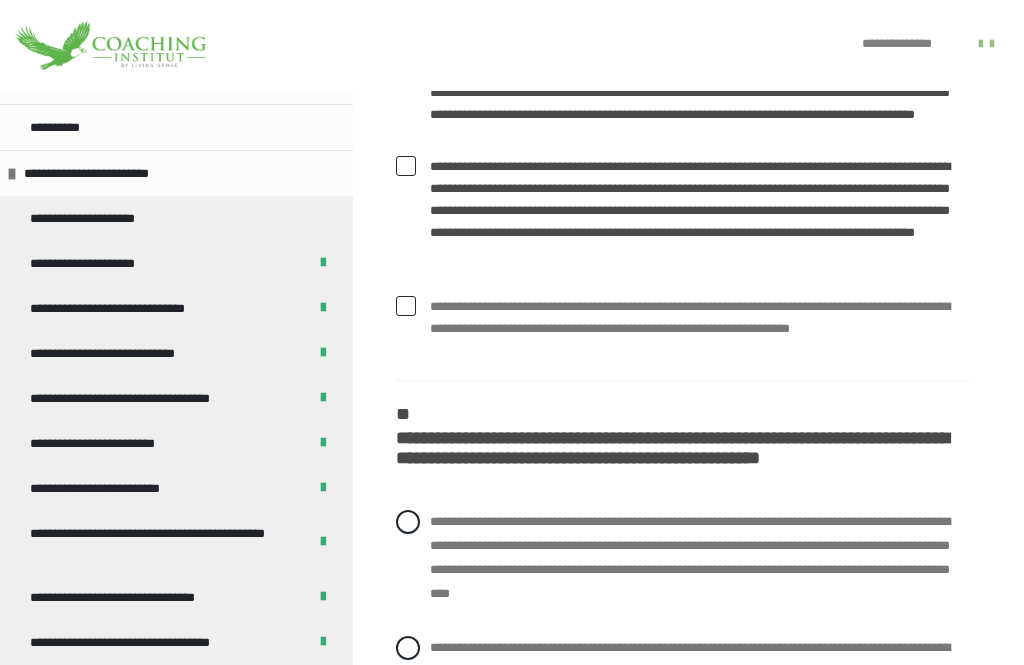 click at bounding box center (406, -26) 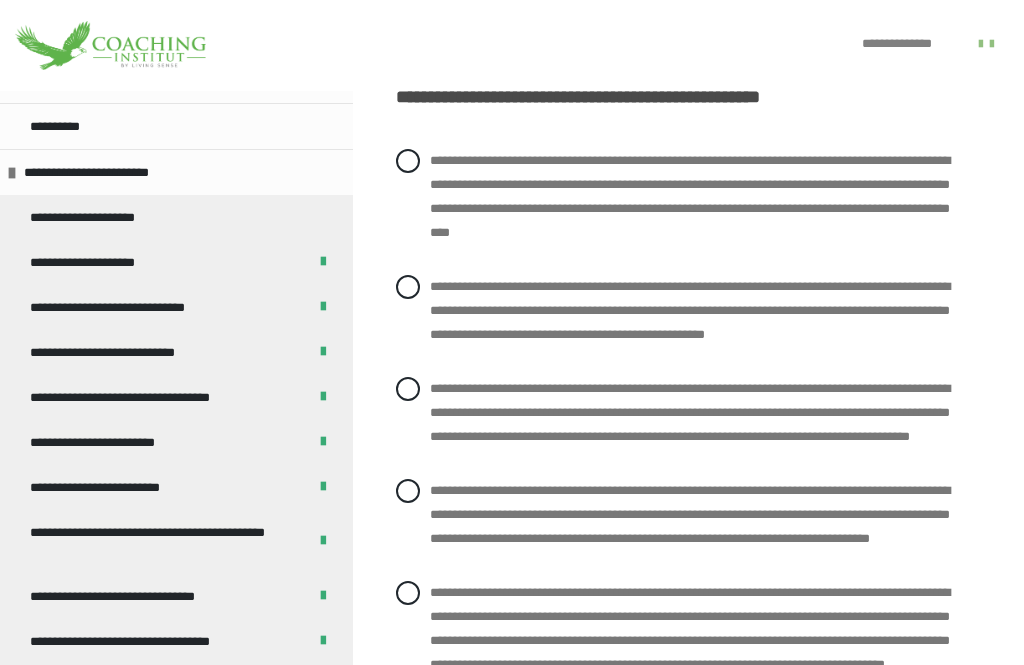 scroll, scrollTop: 5215, scrollLeft: 0, axis: vertical 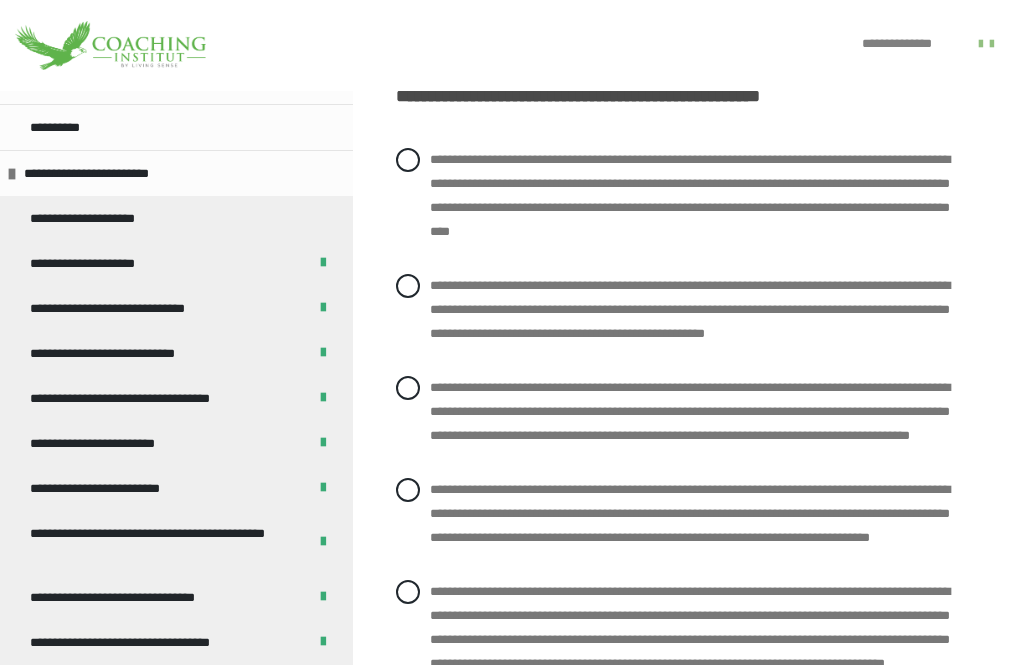click on "**********" at bounding box center (683, 196) 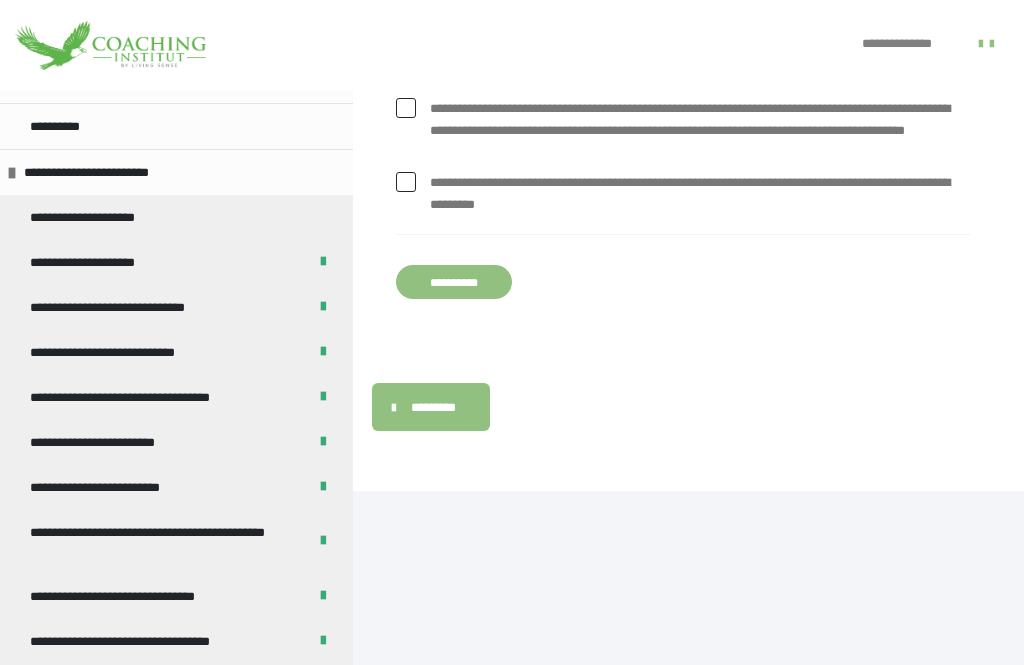 scroll, scrollTop: 6095, scrollLeft: 0, axis: vertical 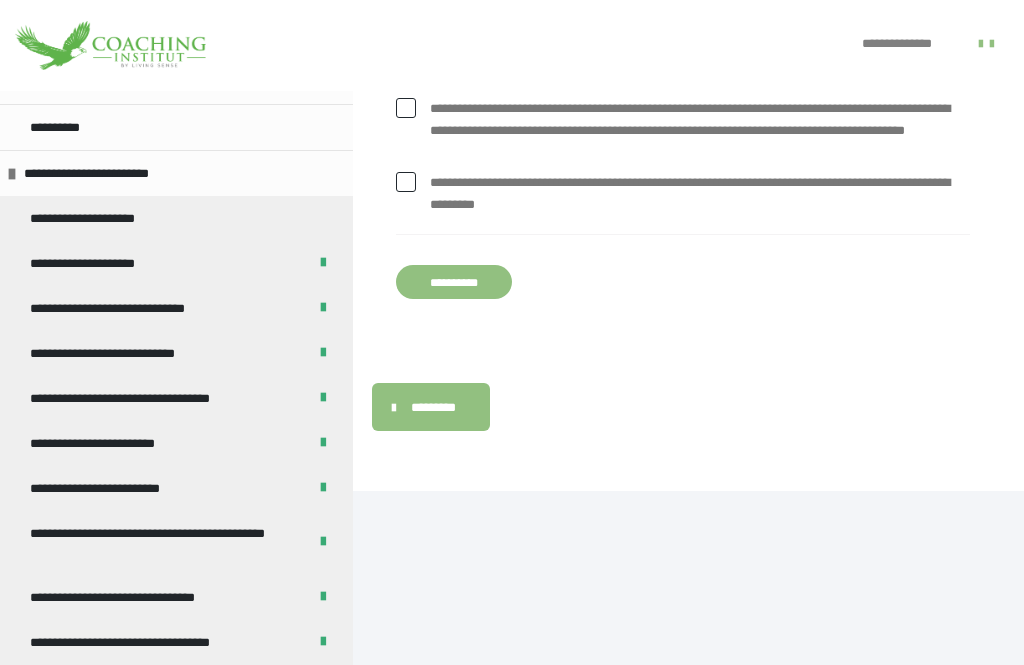 click at bounding box center [406, -48] 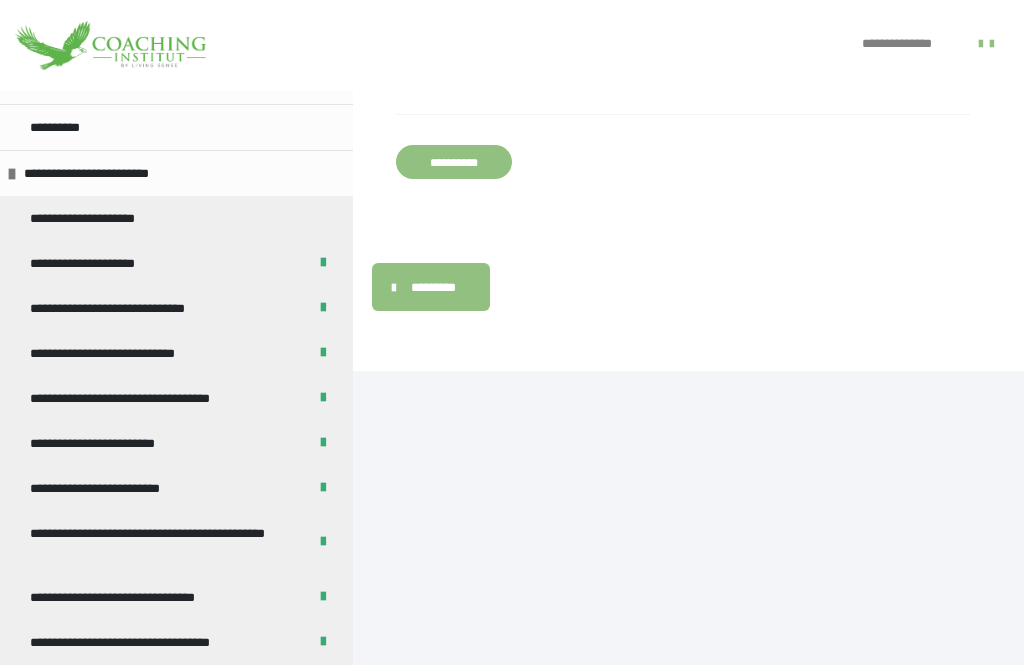 scroll, scrollTop: 6298, scrollLeft: 0, axis: vertical 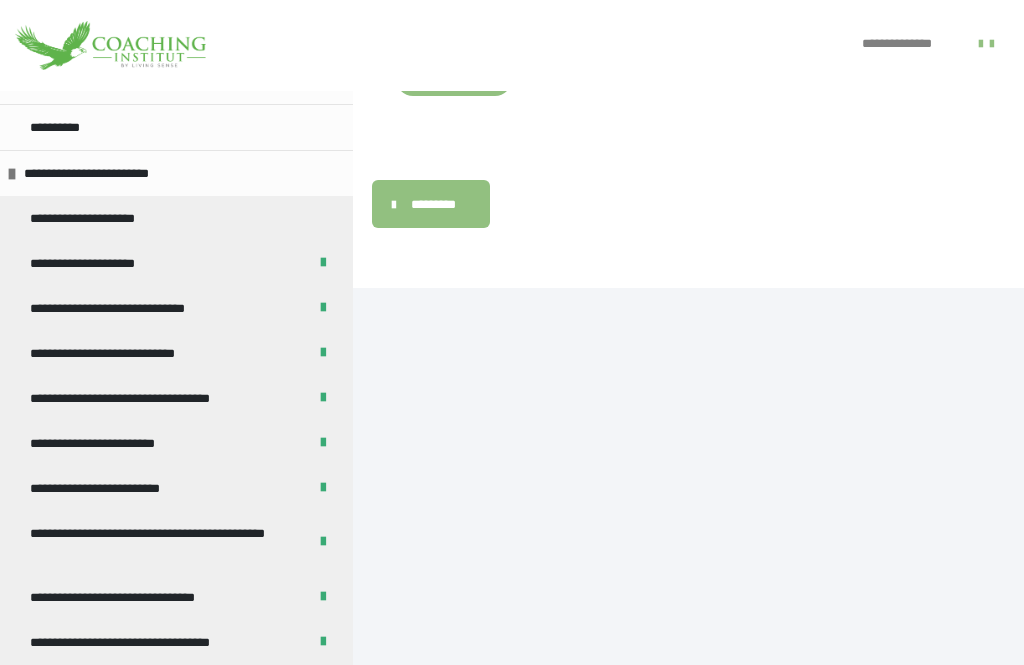 click on "**********" at bounding box center (454, 79) 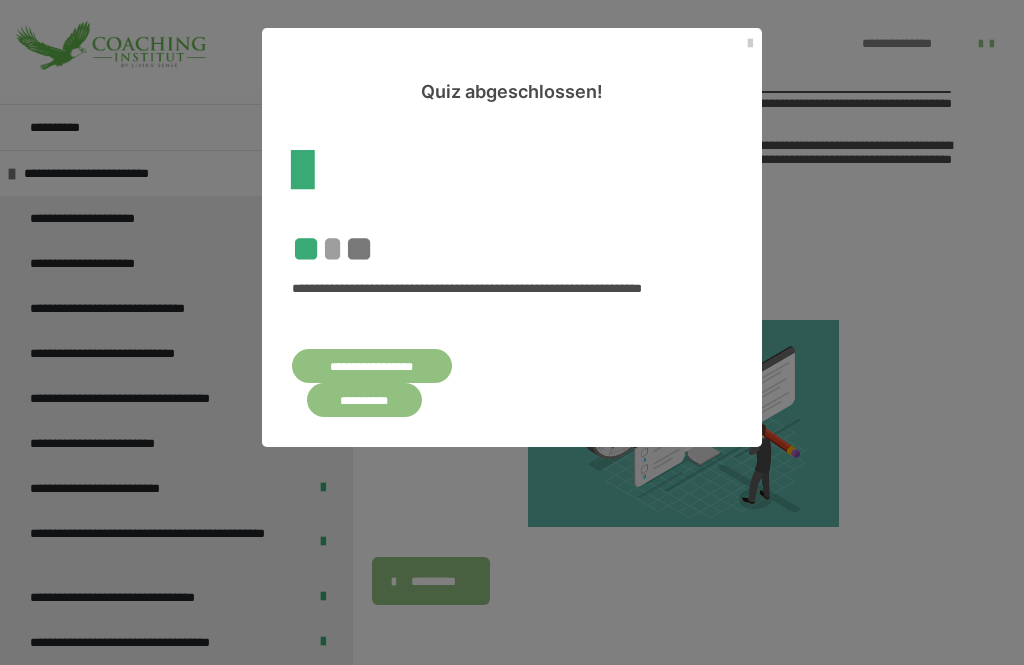 scroll, scrollTop: 556, scrollLeft: 0, axis: vertical 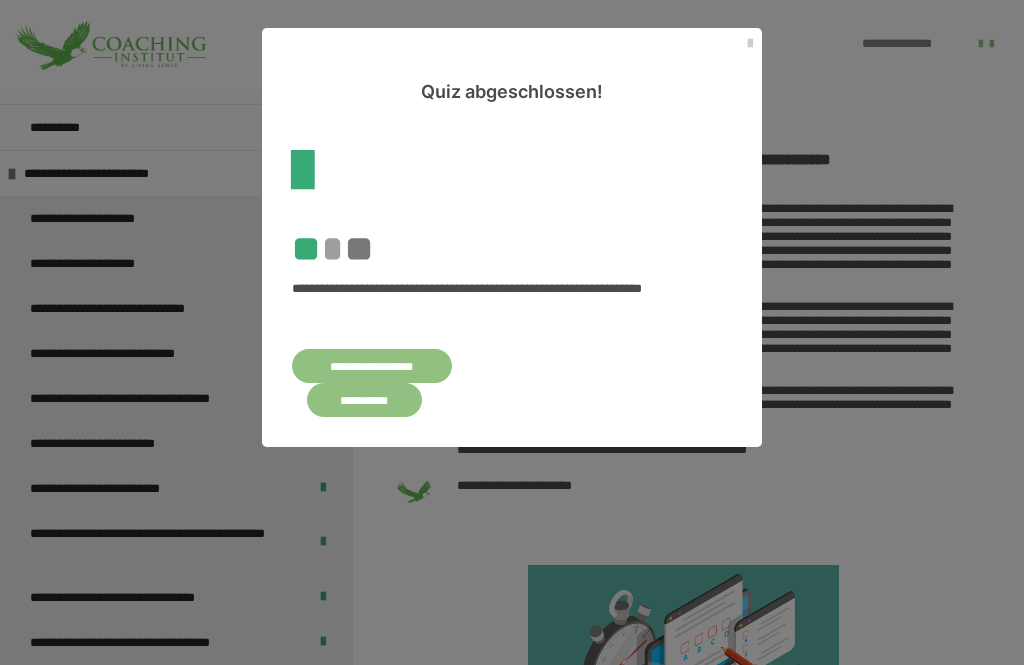 click on "**********" at bounding box center [372, 366] 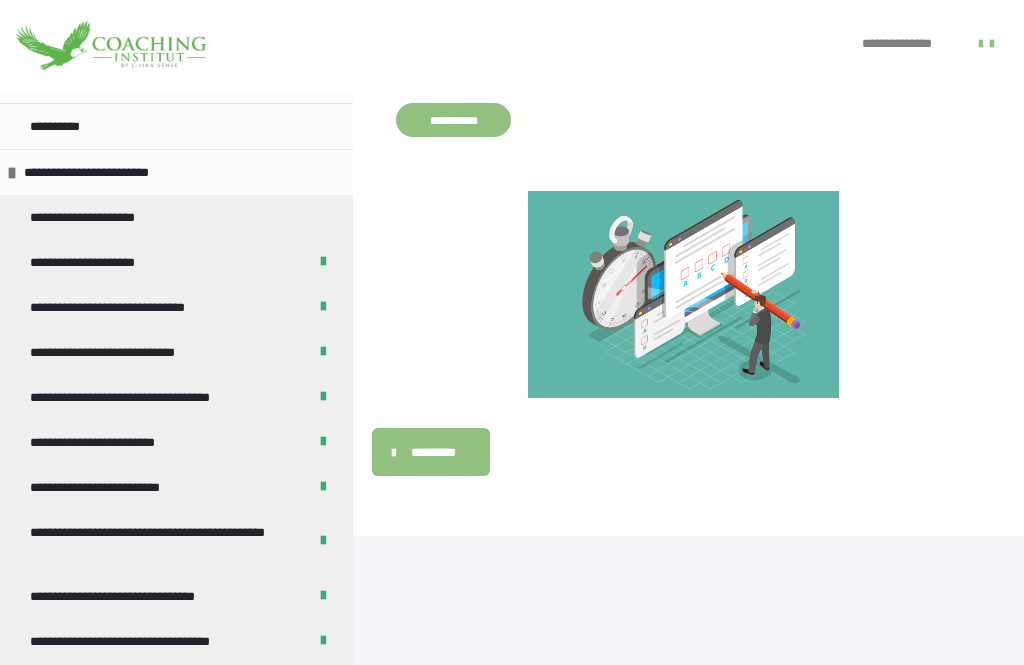 scroll, scrollTop: 5426, scrollLeft: 0, axis: vertical 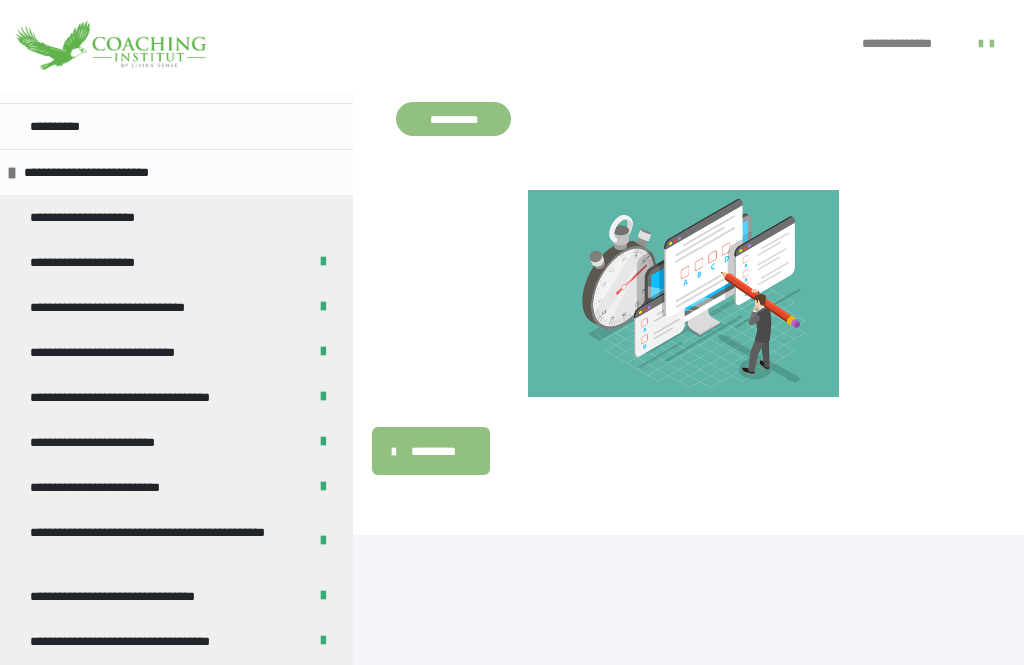 click on "**********" at bounding box center [453, 120] 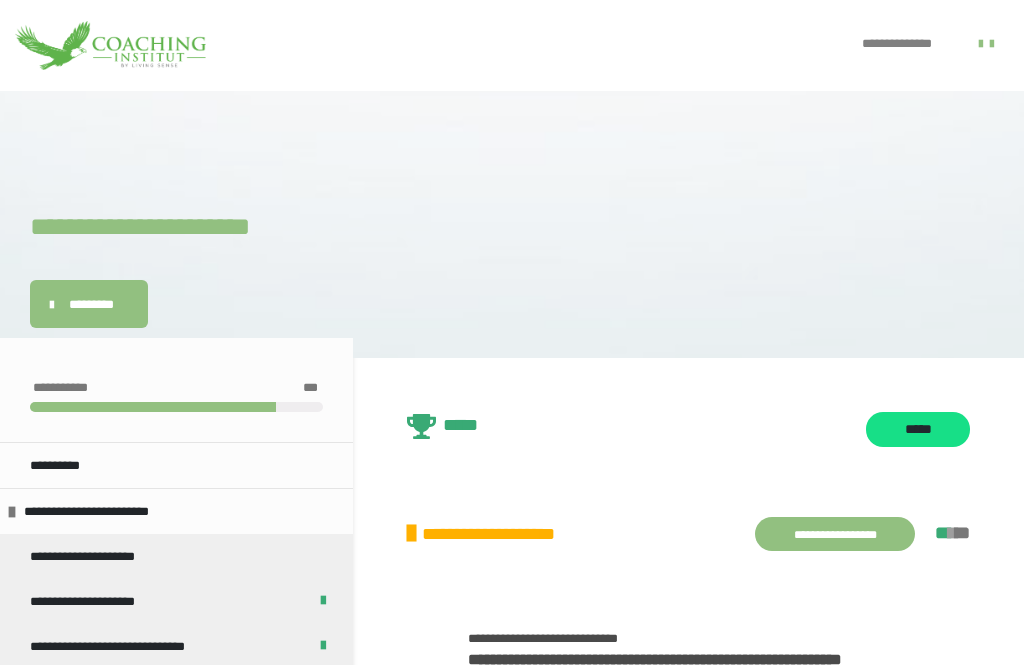 scroll, scrollTop: 0, scrollLeft: 0, axis: both 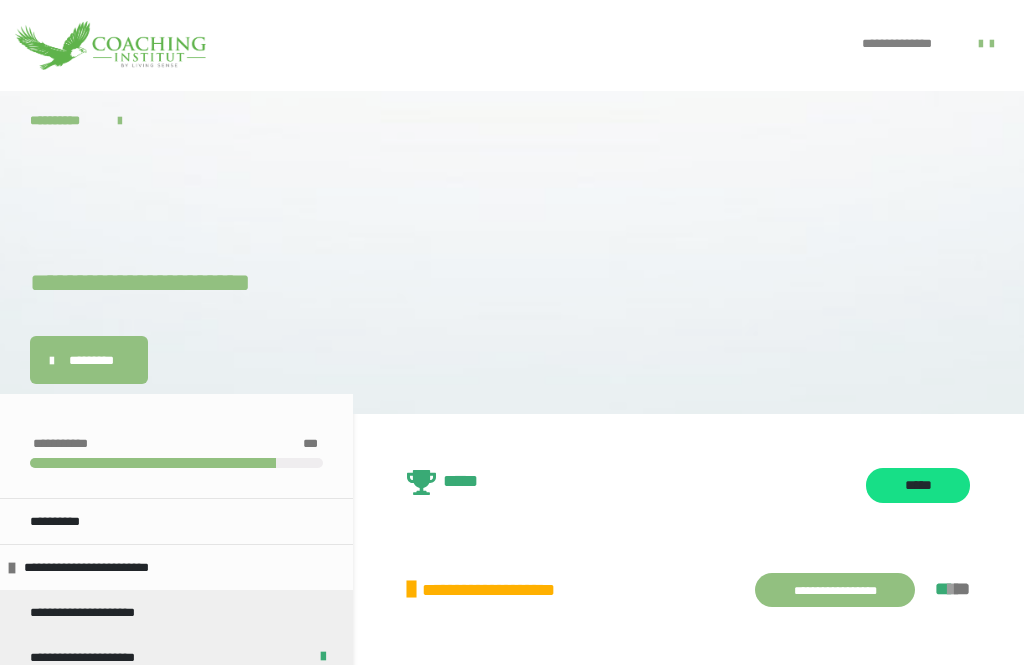 click on "**********" at bounding box center (64, 120) 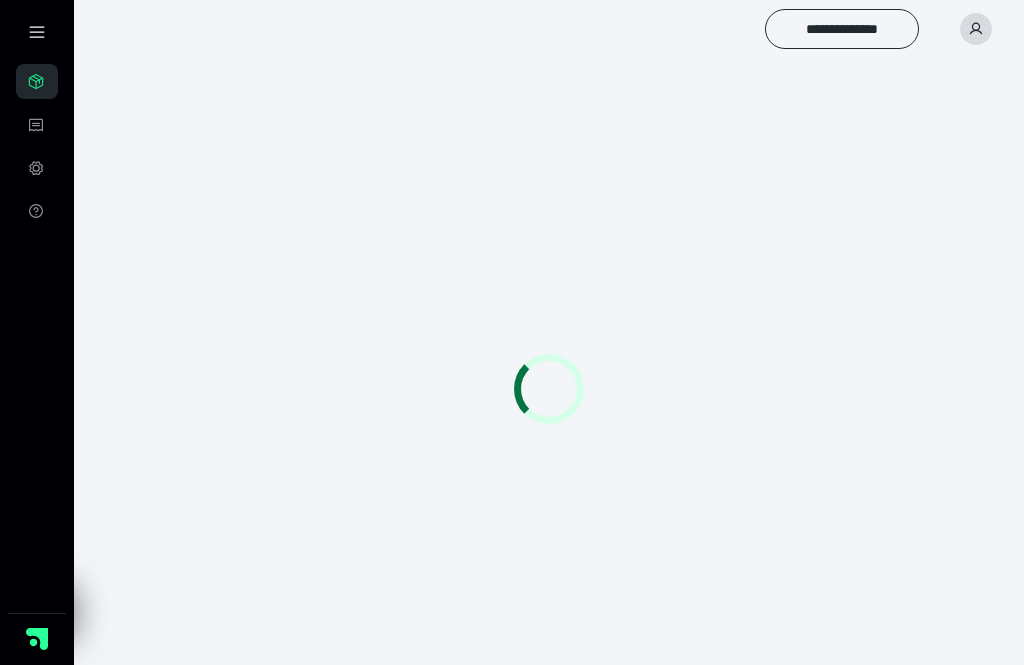 scroll, scrollTop: 0, scrollLeft: 0, axis: both 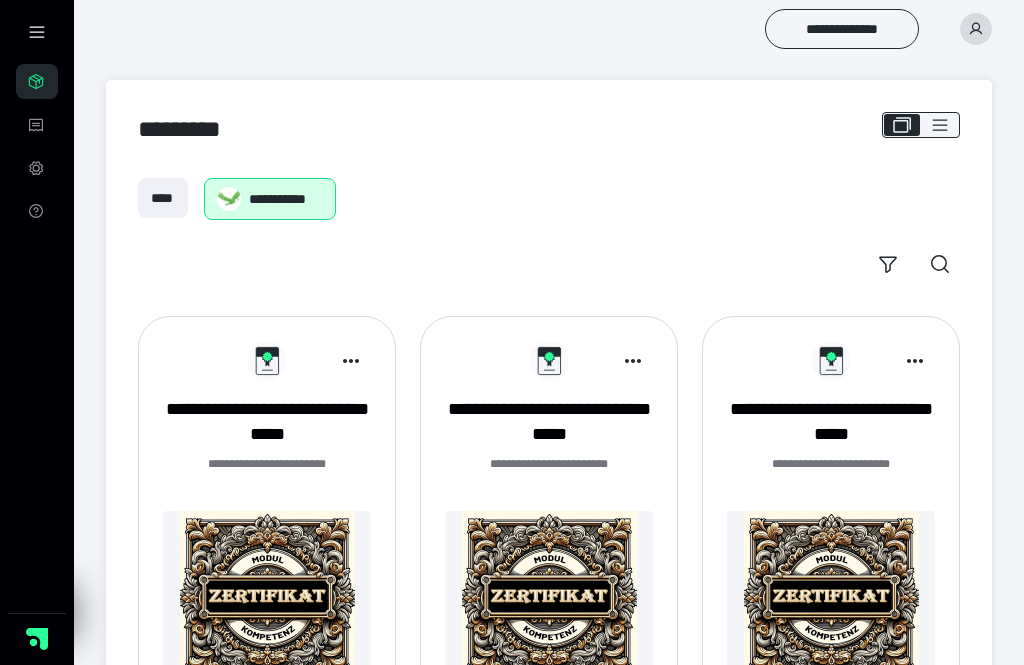 click at bounding box center [976, 29] 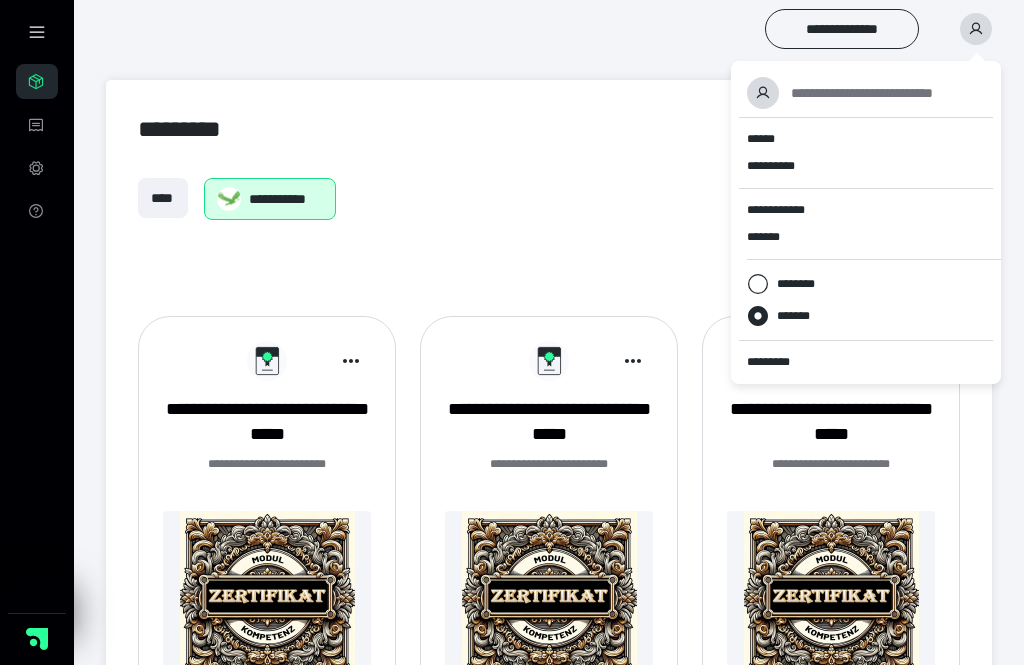 click on "*********" at bounding box center (866, 362) 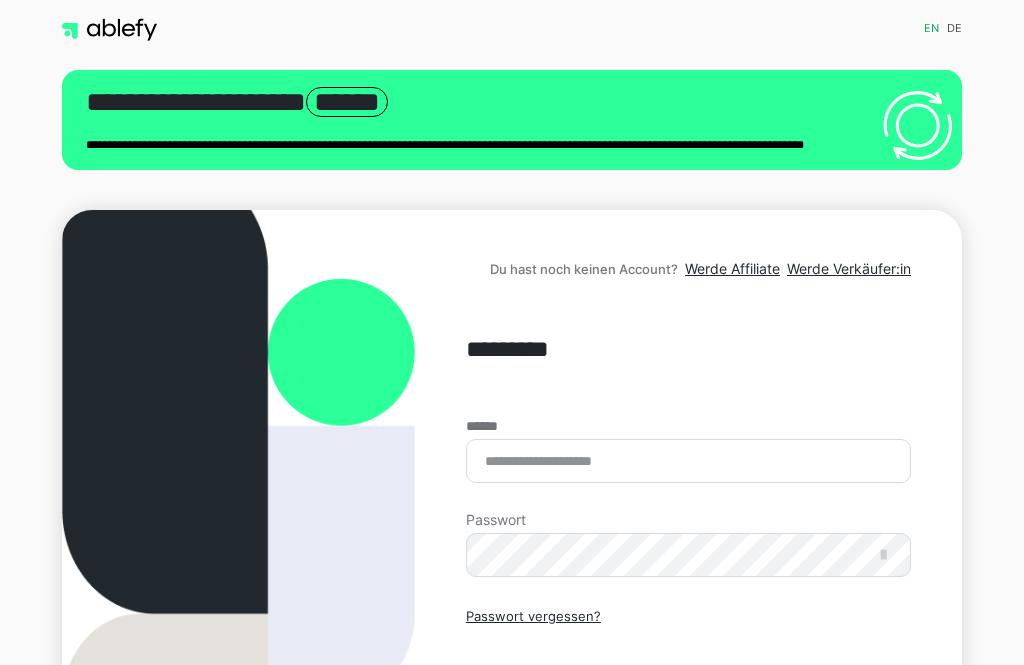 scroll, scrollTop: 0, scrollLeft: 0, axis: both 